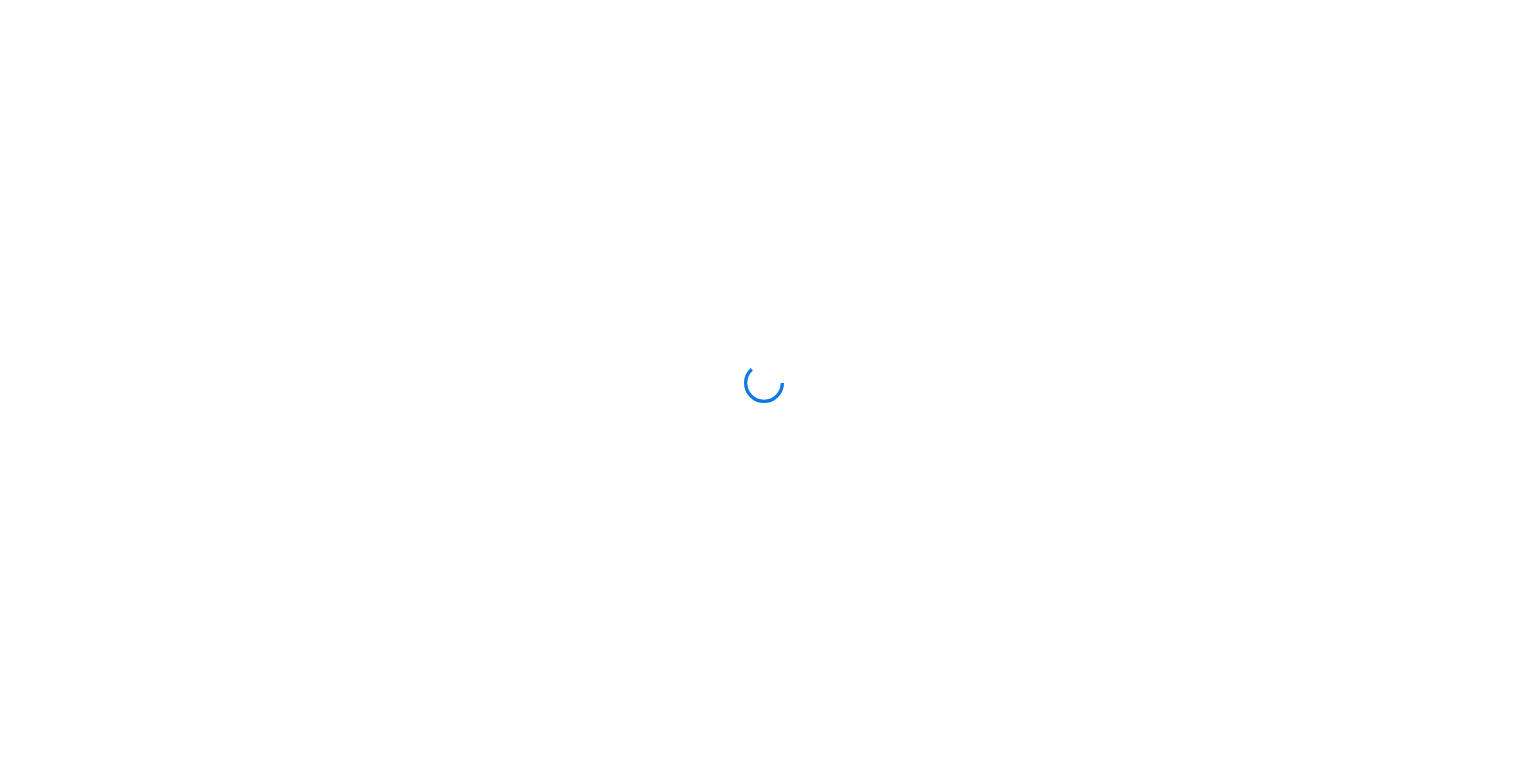 scroll, scrollTop: 0, scrollLeft: 0, axis: both 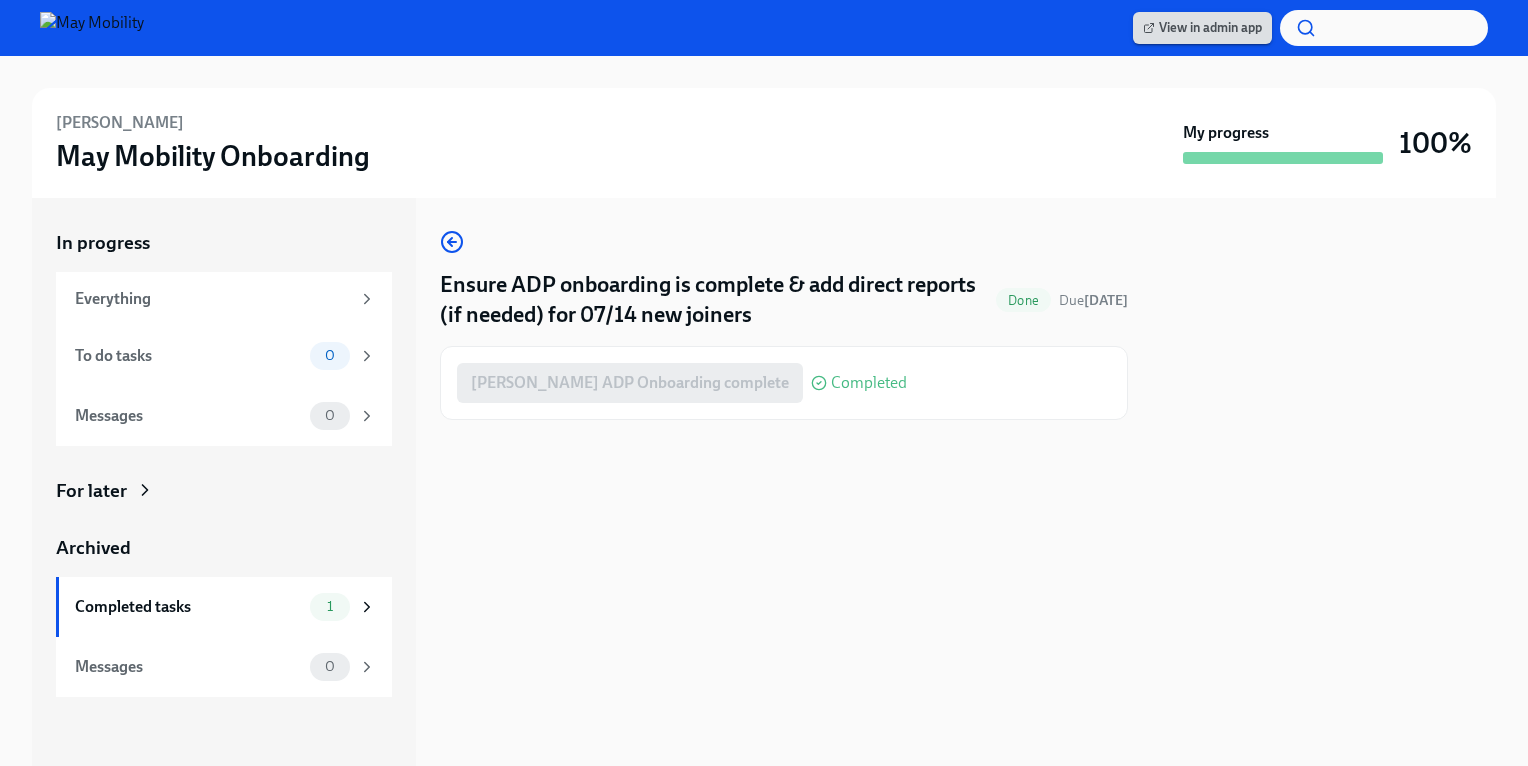 click on "View in admin app" at bounding box center [1202, 28] 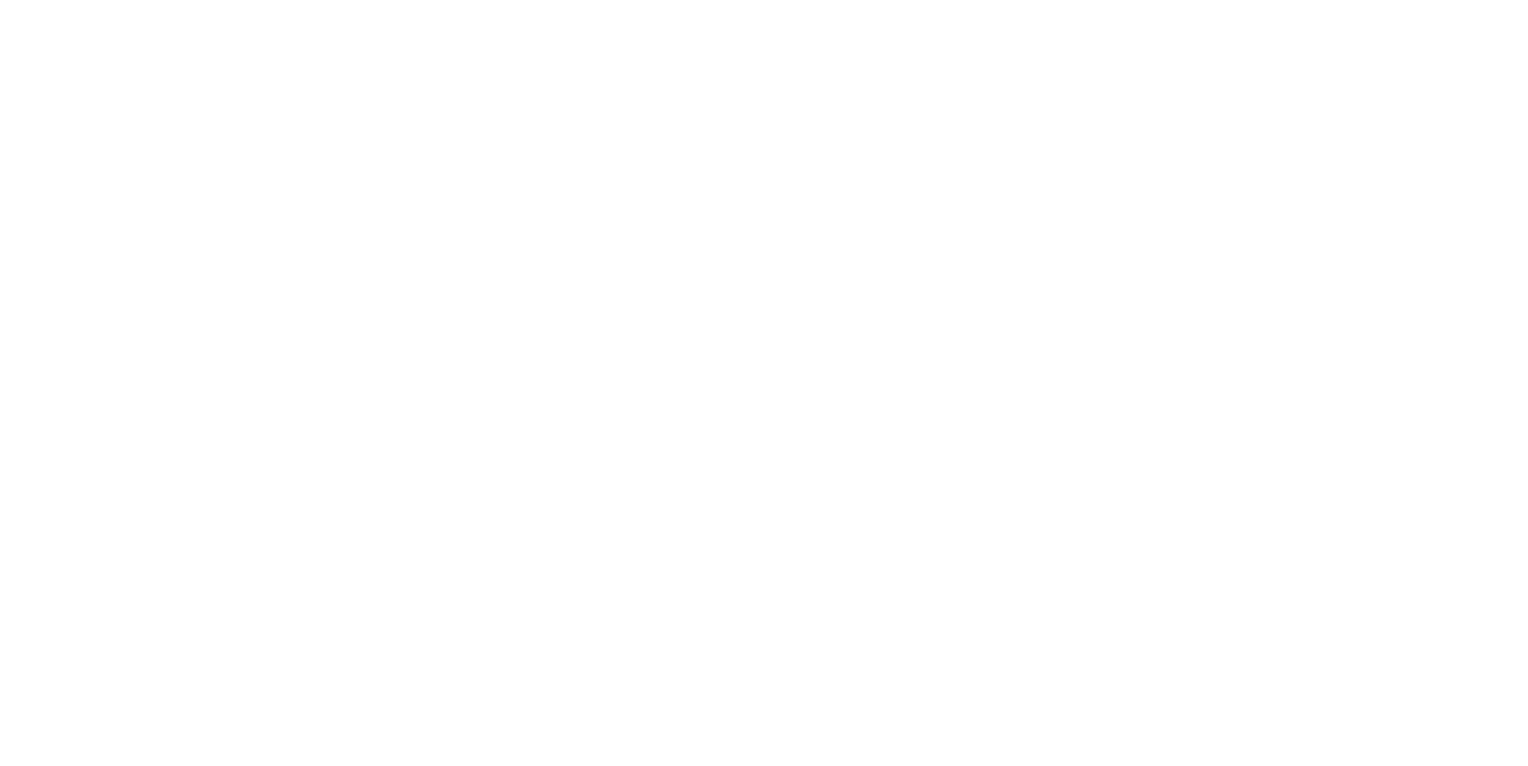 scroll, scrollTop: 0, scrollLeft: 0, axis: both 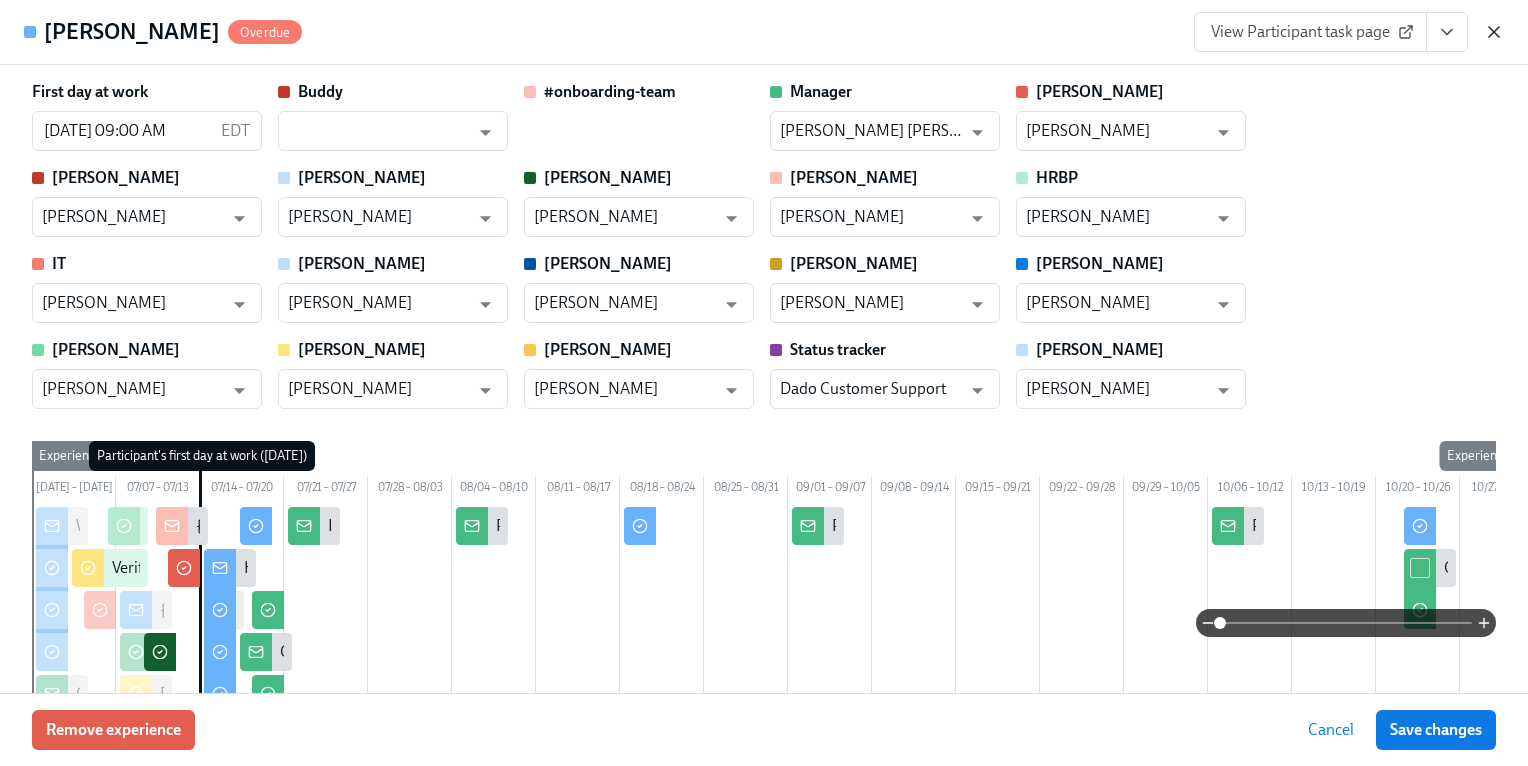 click 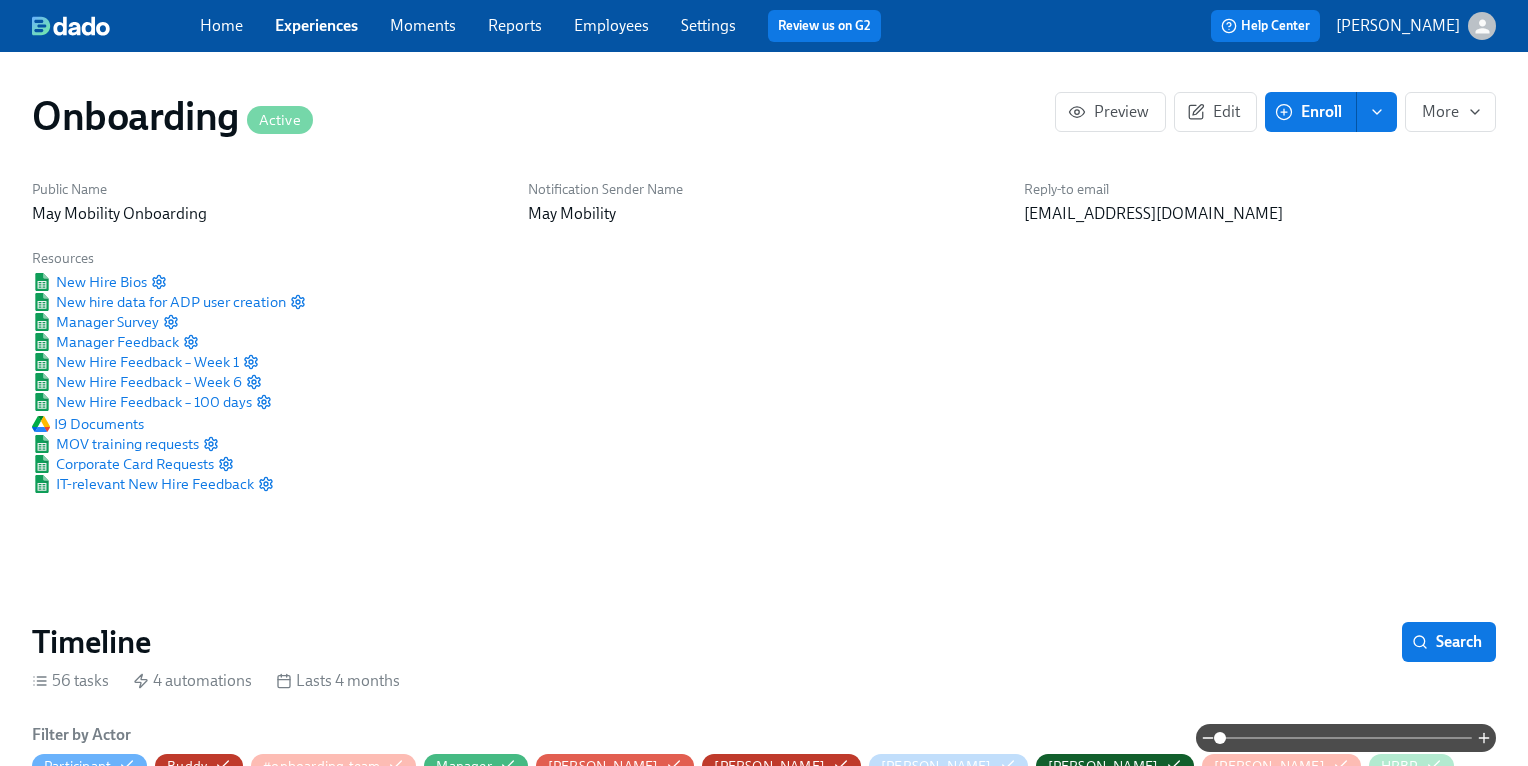 click on "Home" at bounding box center [221, 25] 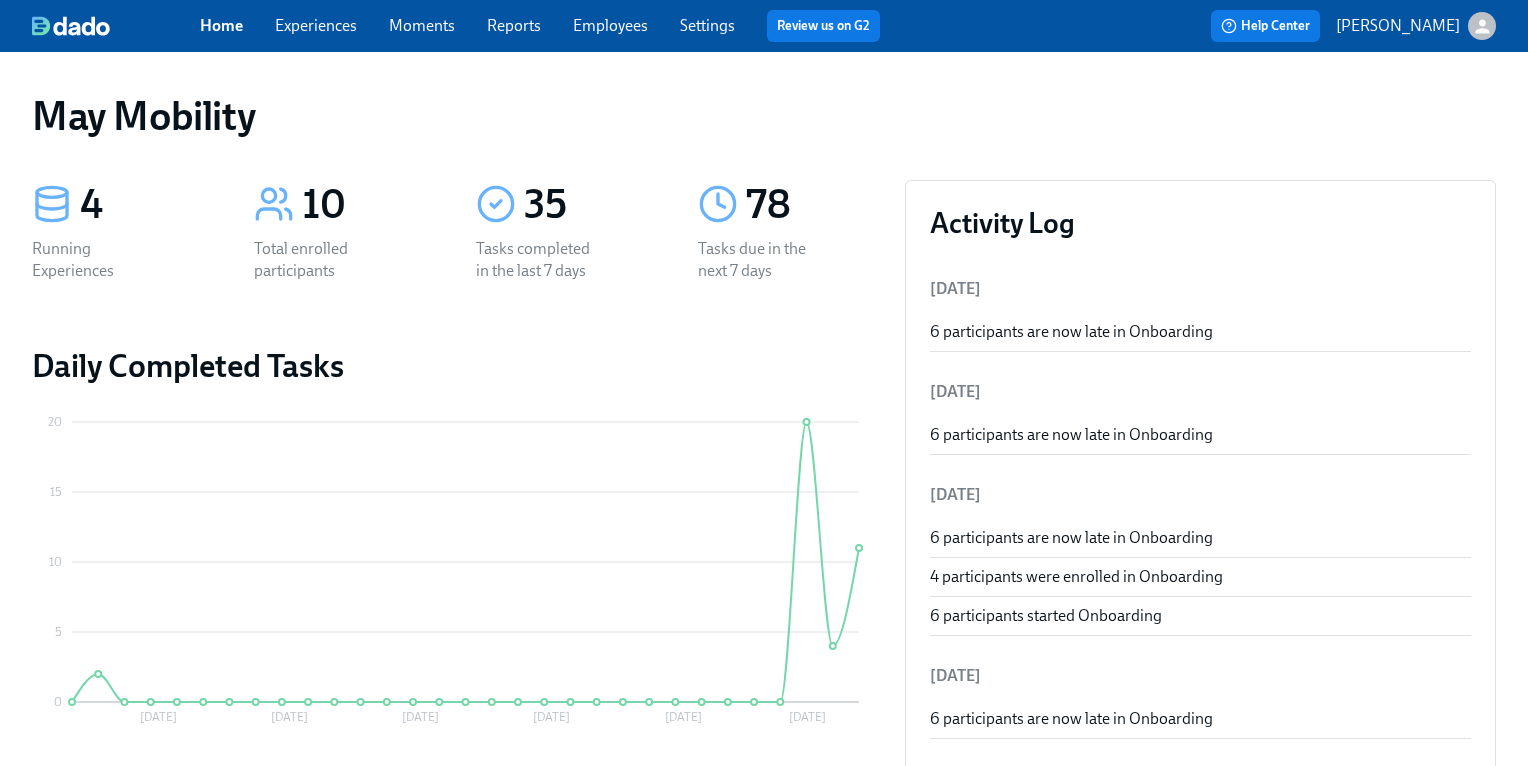 scroll, scrollTop: 454, scrollLeft: 0, axis: vertical 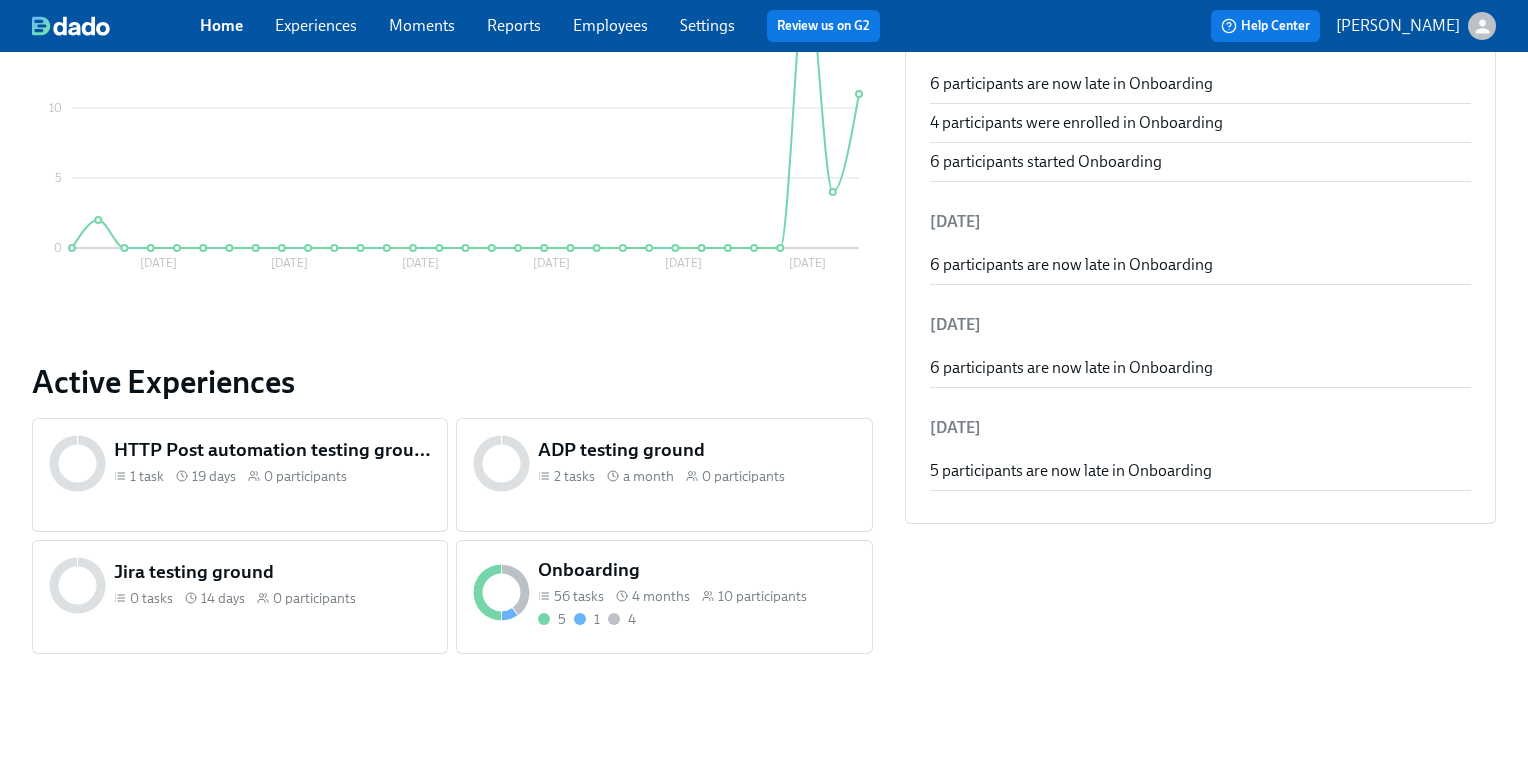 click on "Onboarding 56 tasks   4 months 10 participants 5 1 4" at bounding box center (696, 593) 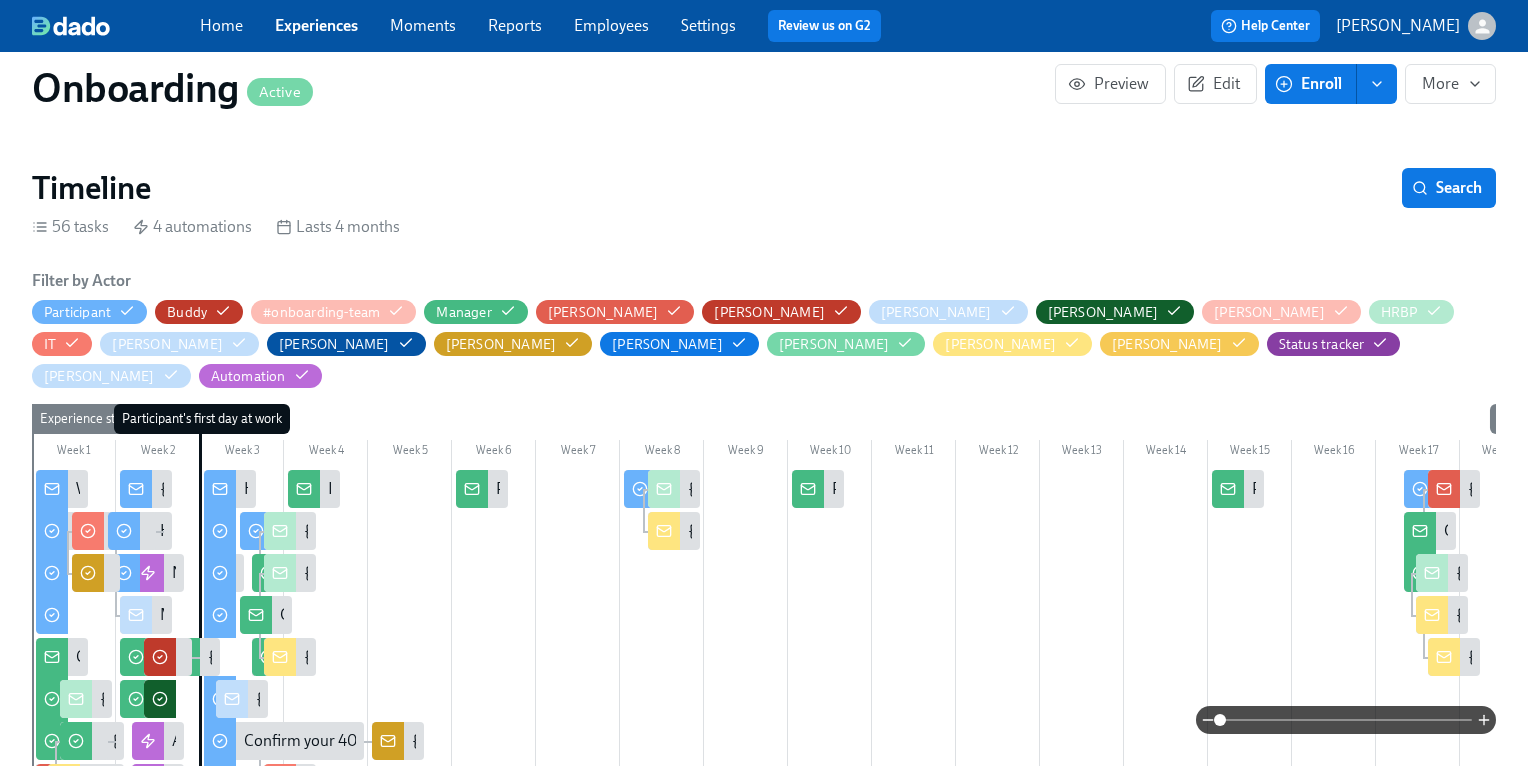scroll, scrollTop: 0, scrollLeft: 0, axis: both 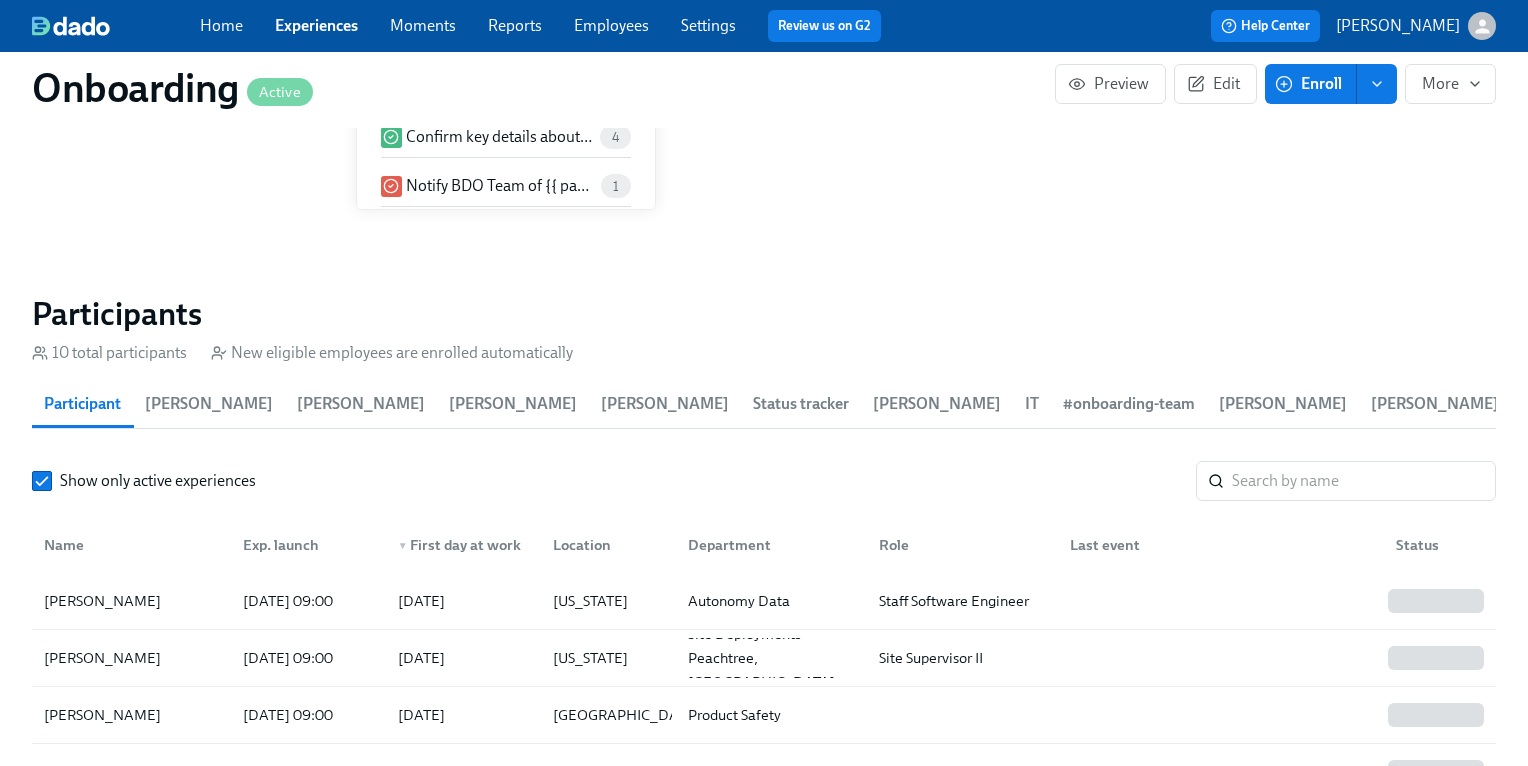 click on "Kaelyn" at bounding box center [1825, 404] 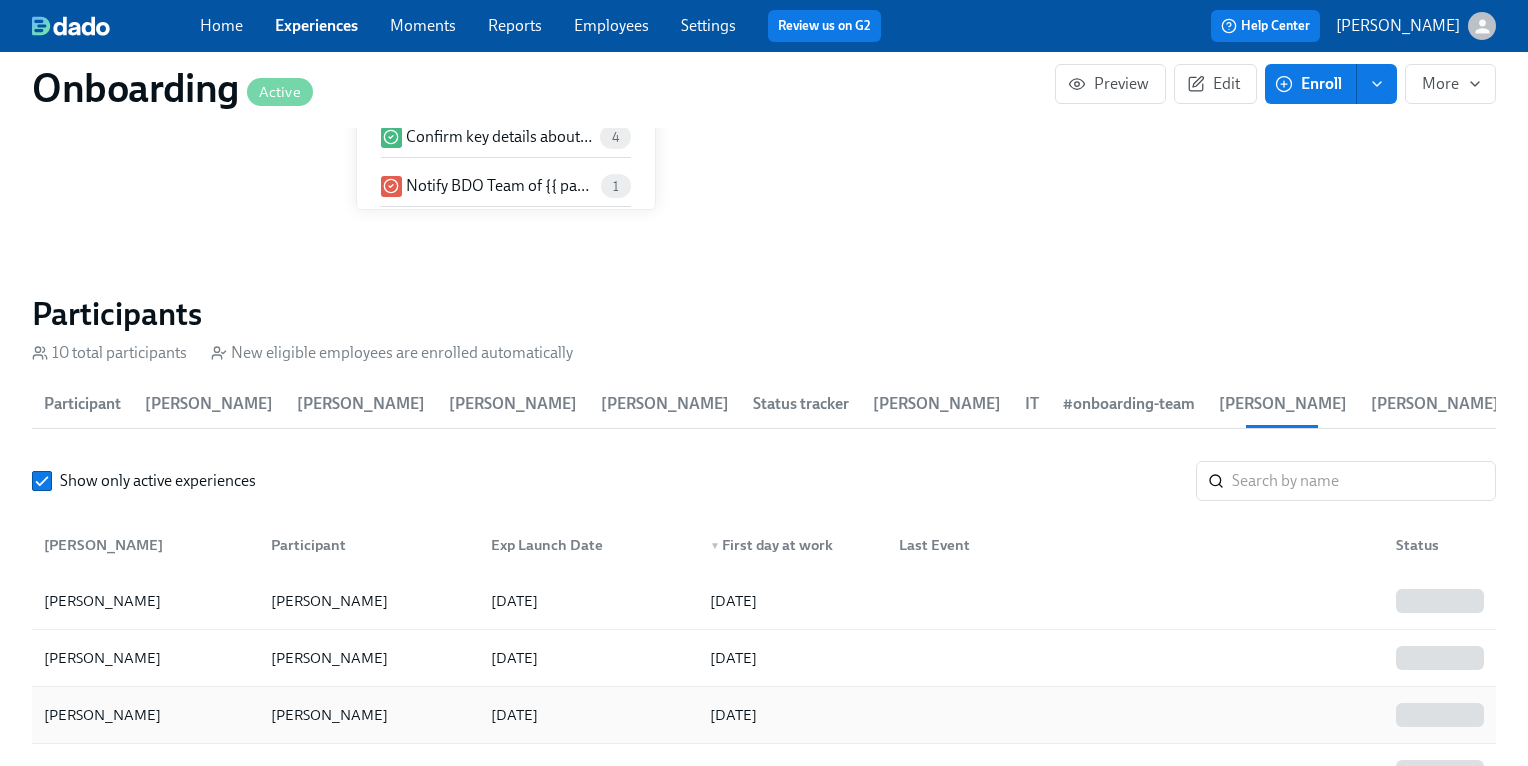 scroll, scrollTop: 133, scrollLeft: 0, axis: vertical 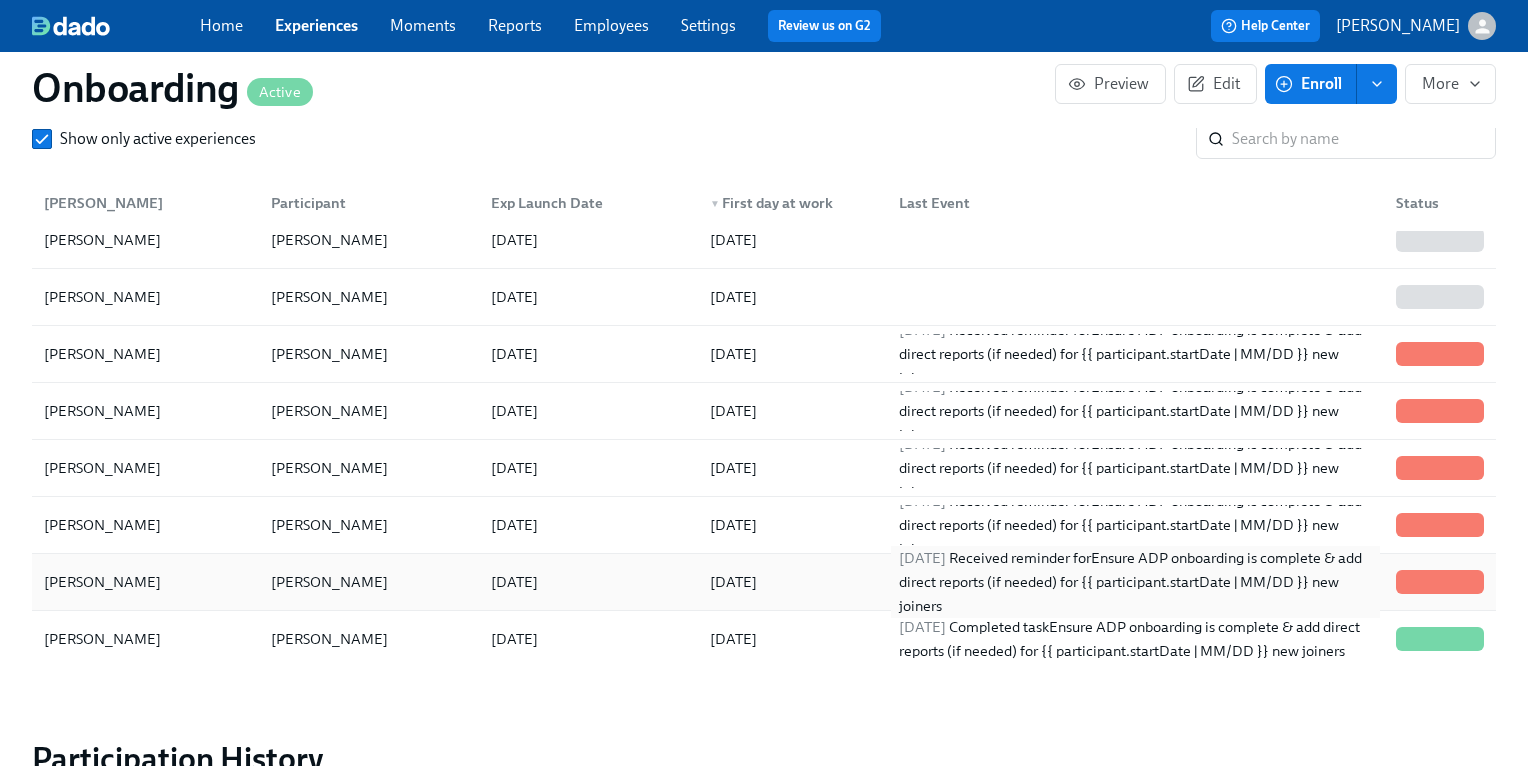 click on "2025/07/11   Received reminder for  Ensure ADP onboarding is complete & add direct reports (if needed) for {{ participant.startDate | MM/DD }} new joiners" at bounding box center (1135, 582) 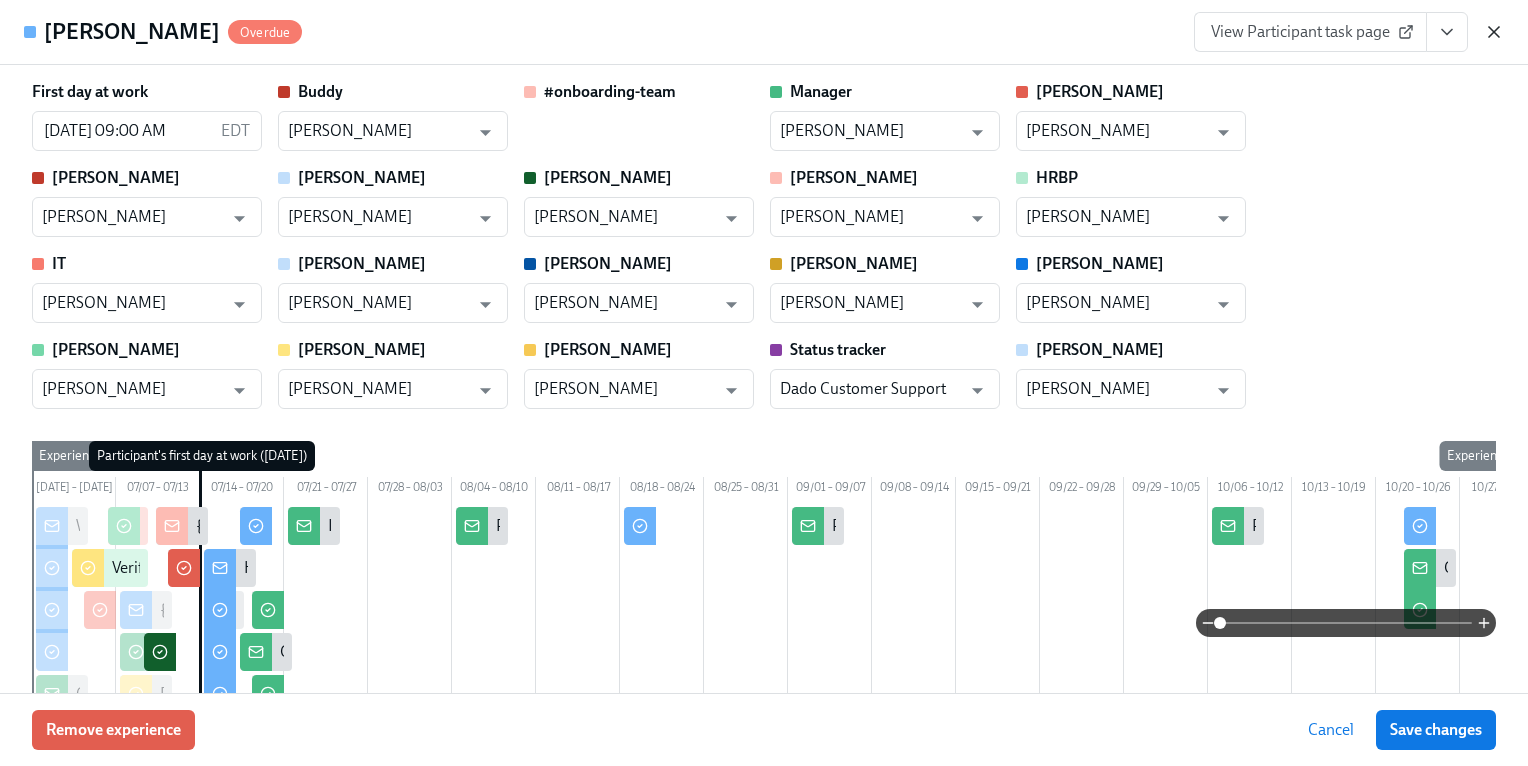 click 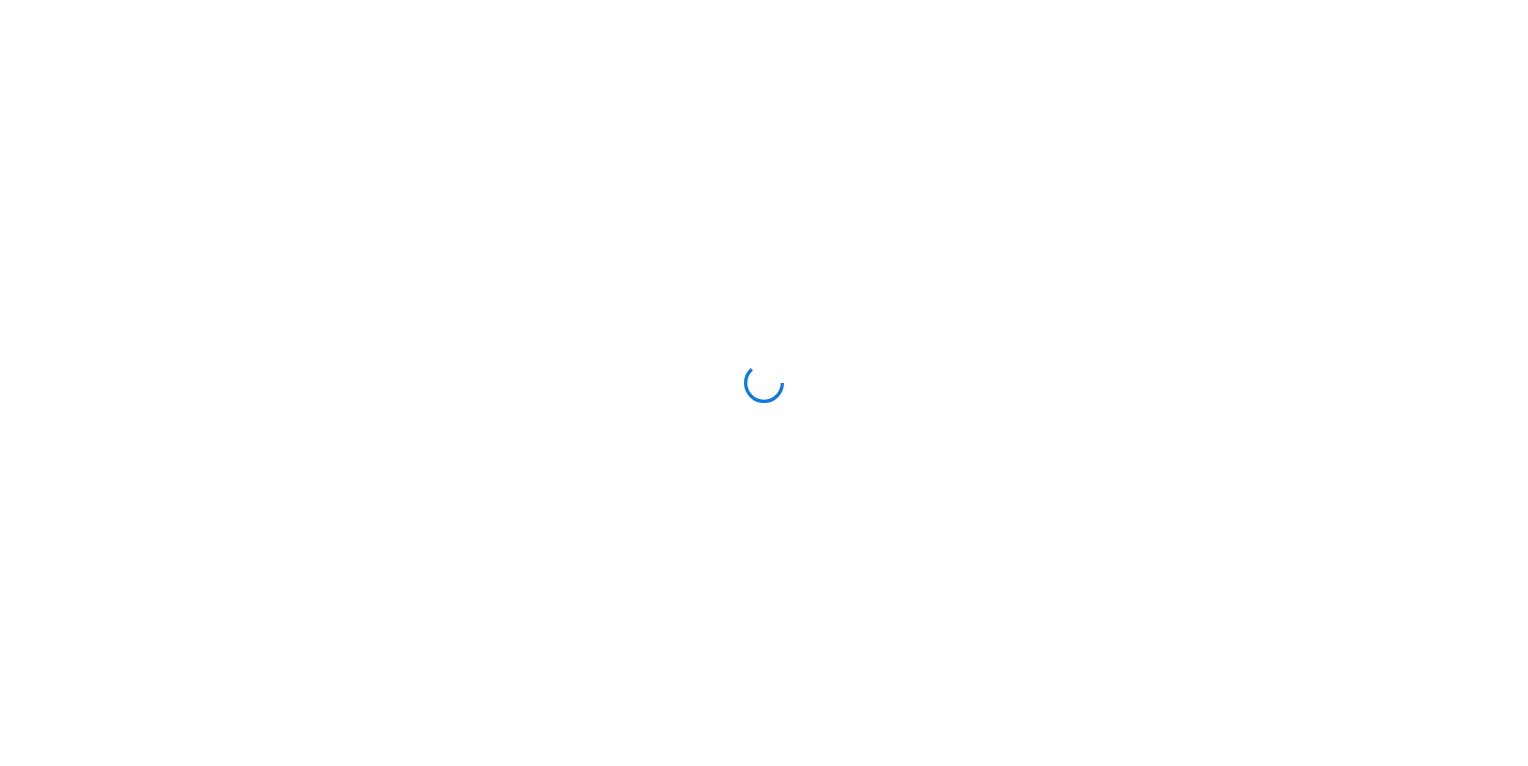 scroll, scrollTop: 0, scrollLeft: 0, axis: both 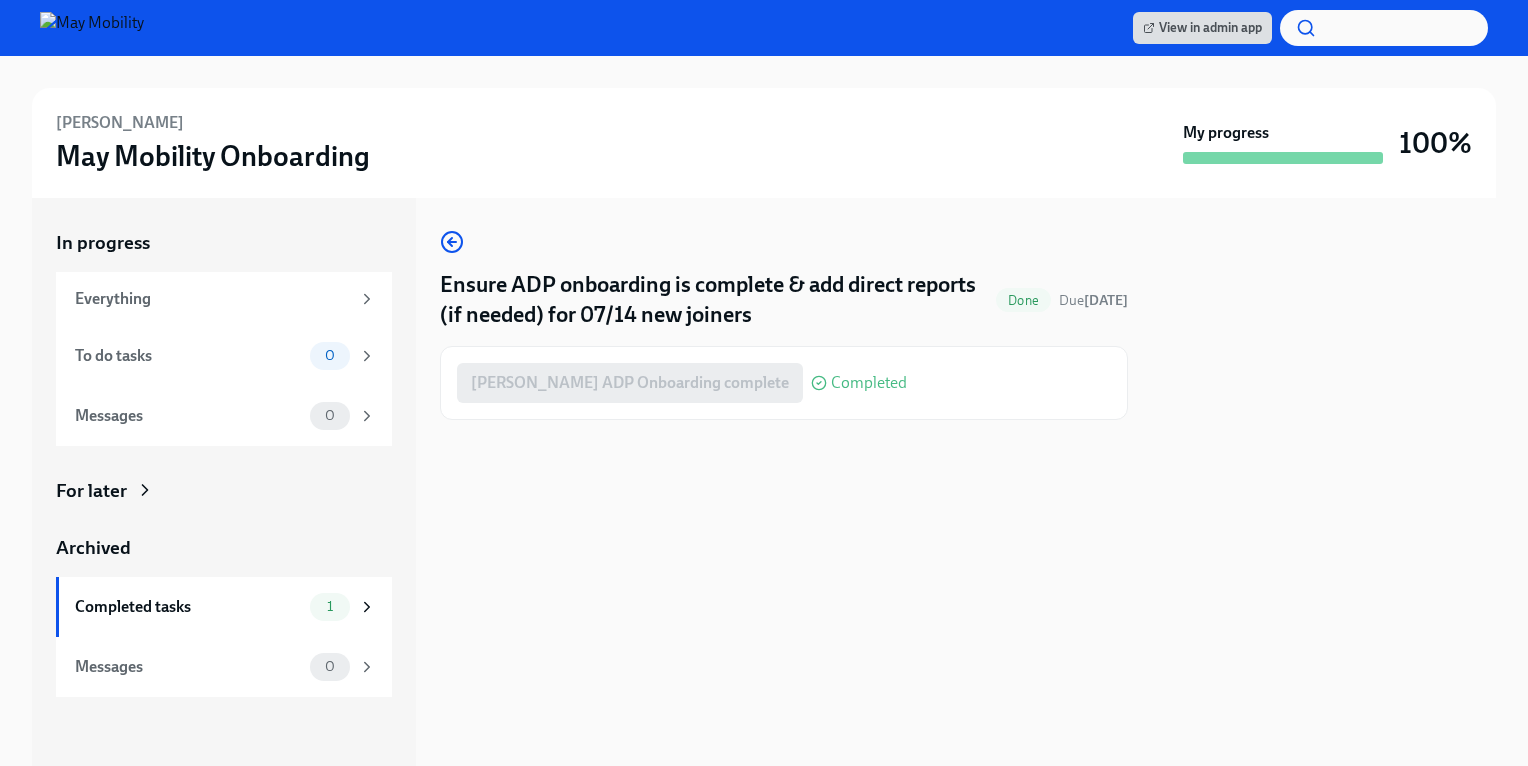 click at bounding box center [92, 28] 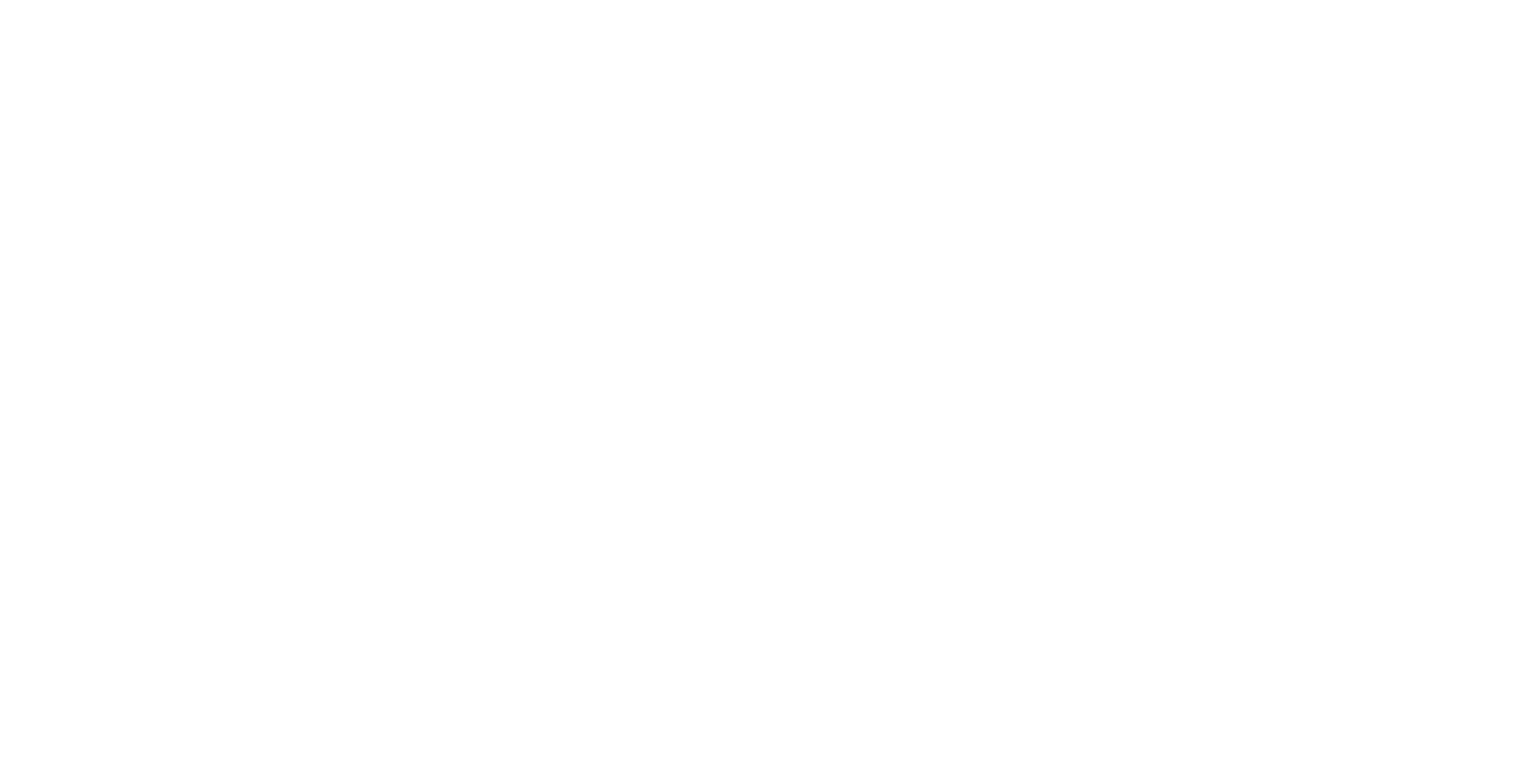 scroll, scrollTop: 0, scrollLeft: 0, axis: both 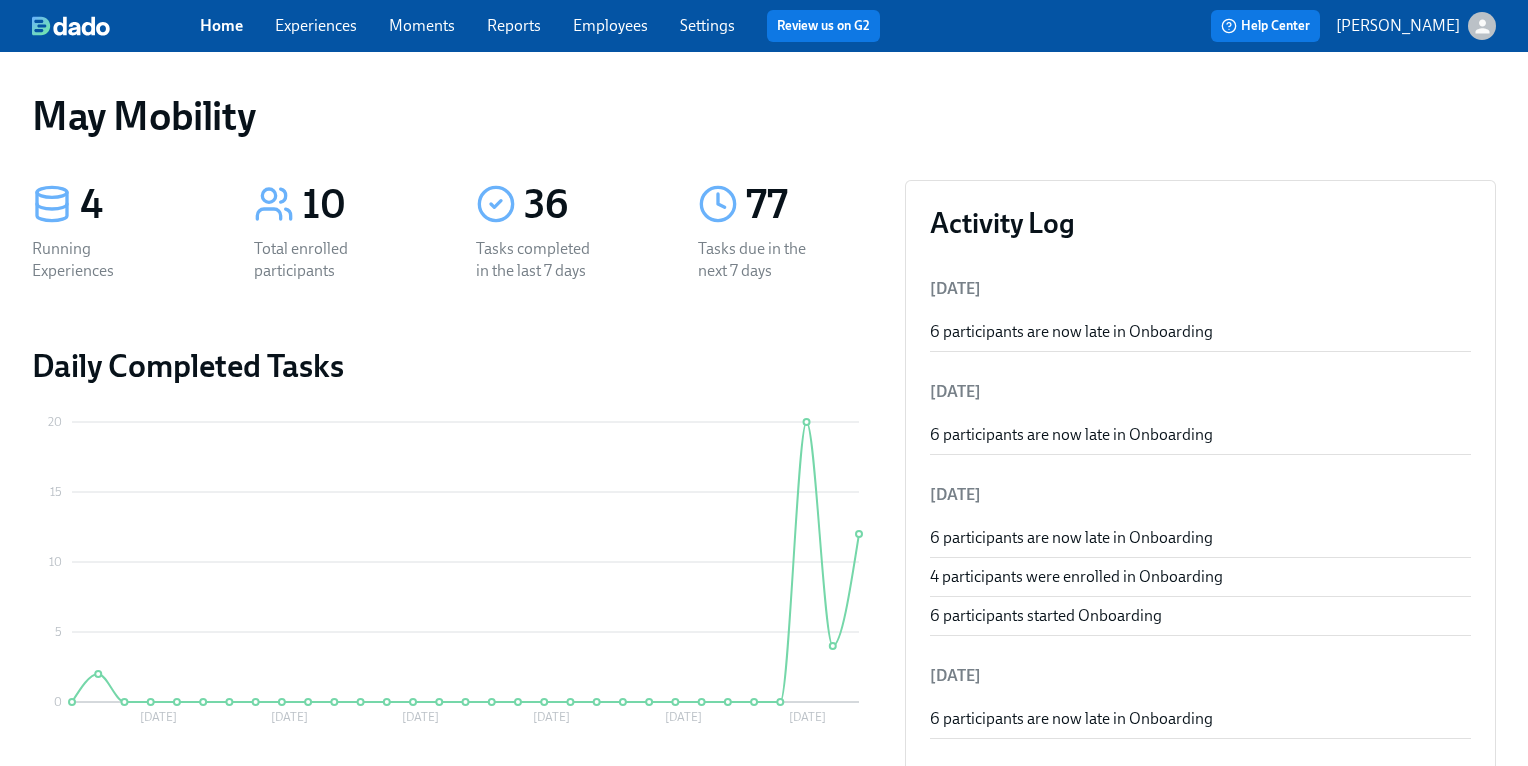 click 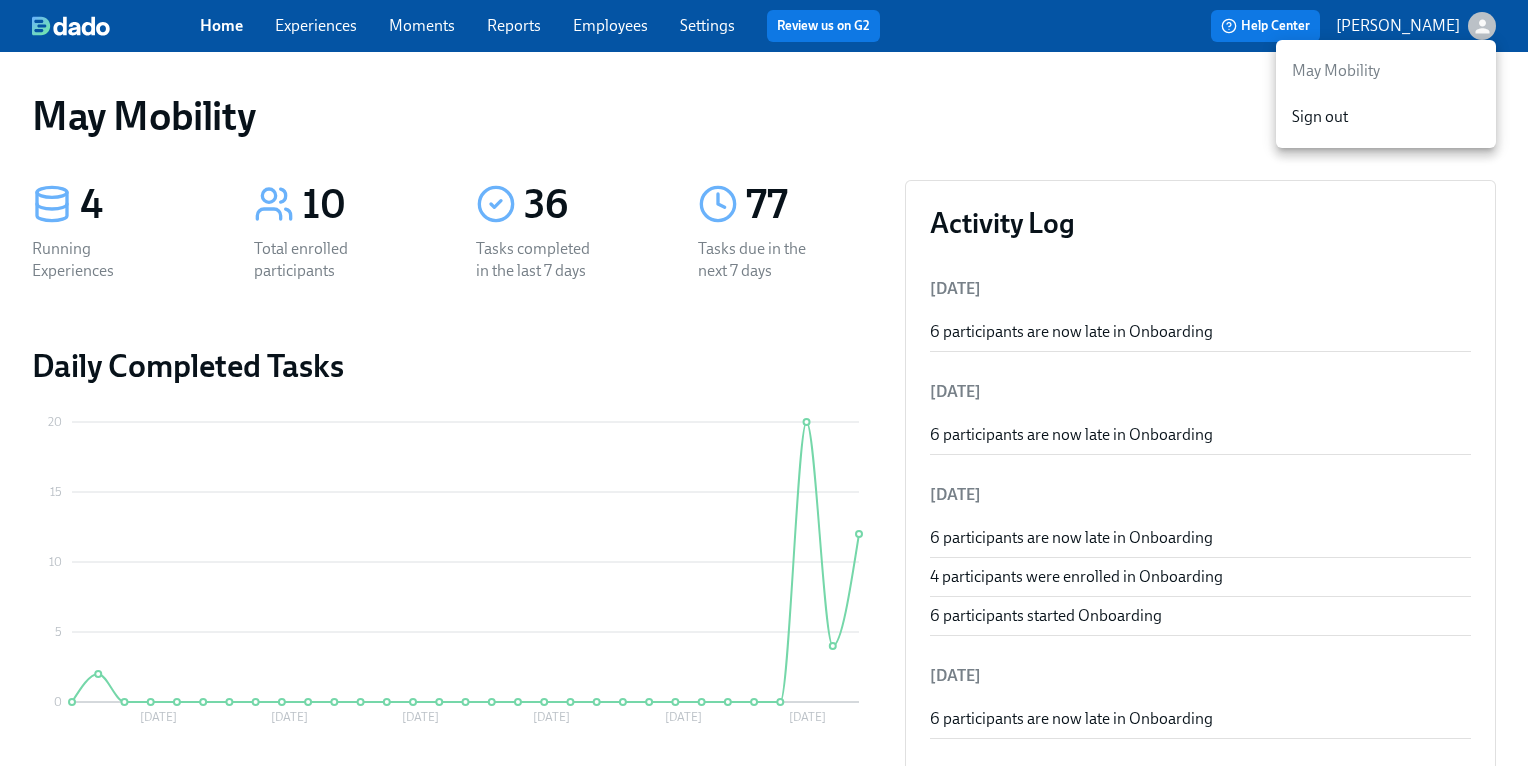 click at bounding box center [764, 383] 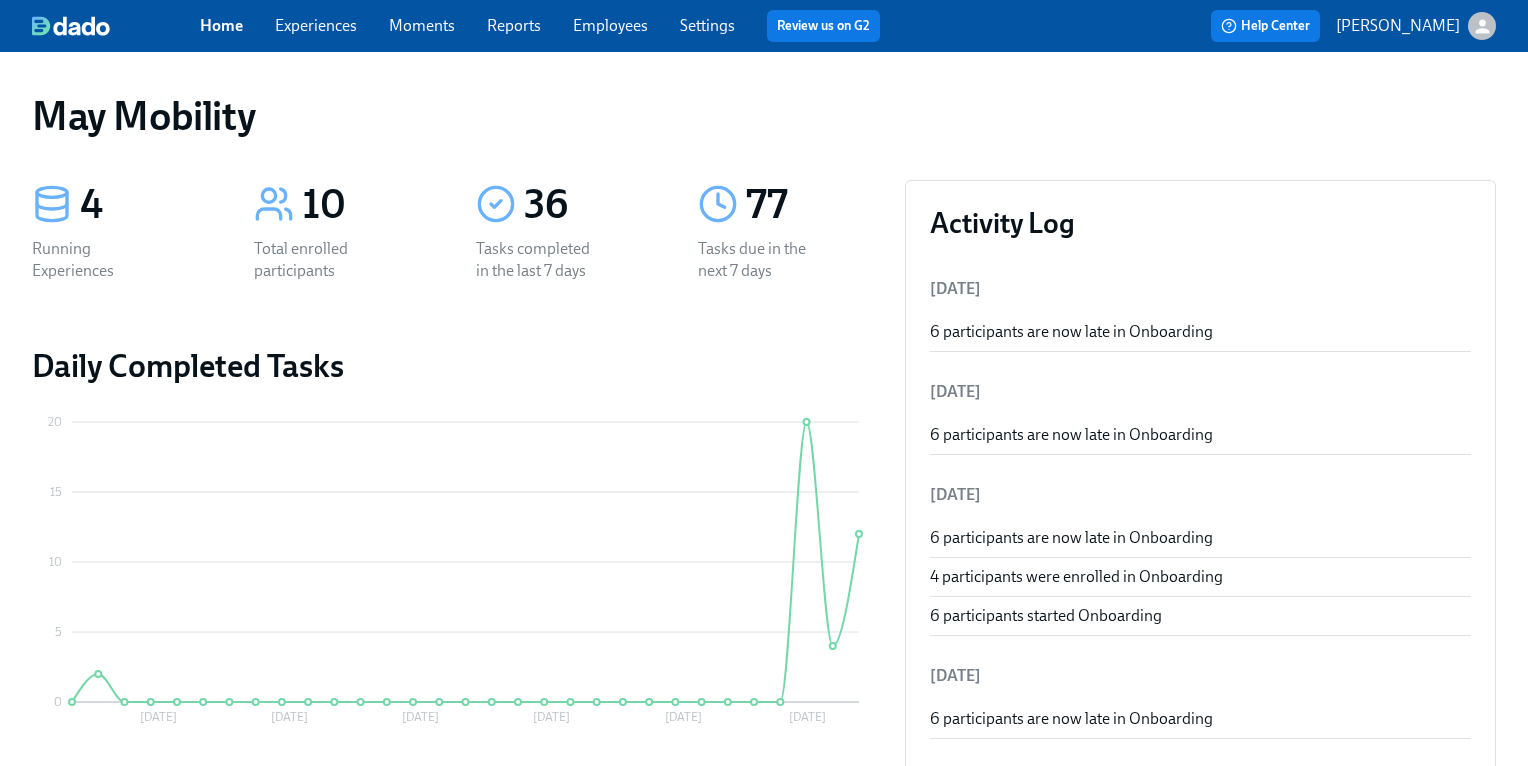 click on "Help Center" at bounding box center [1265, 26] 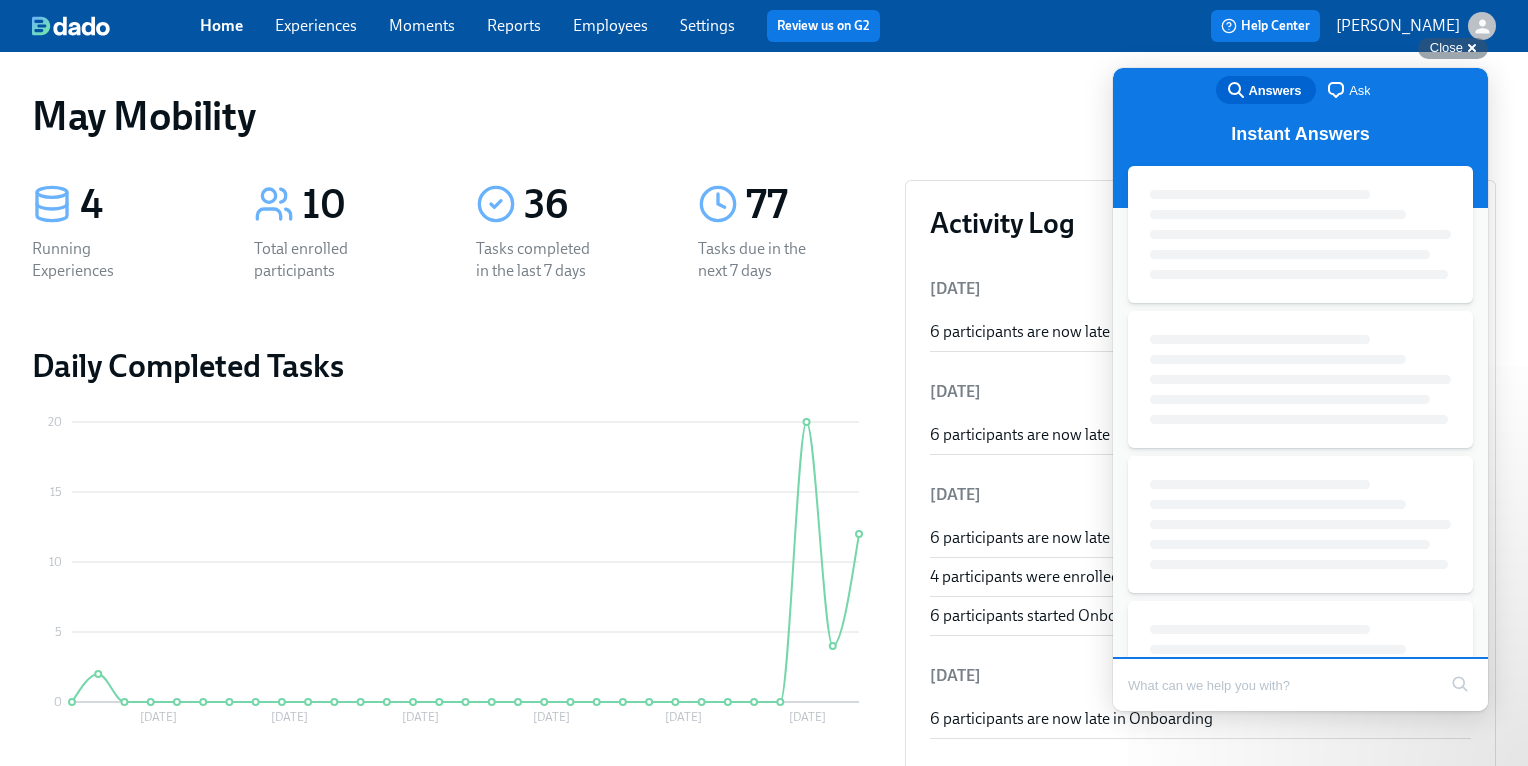 scroll, scrollTop: 0, scrollLeft: 0, axis: both 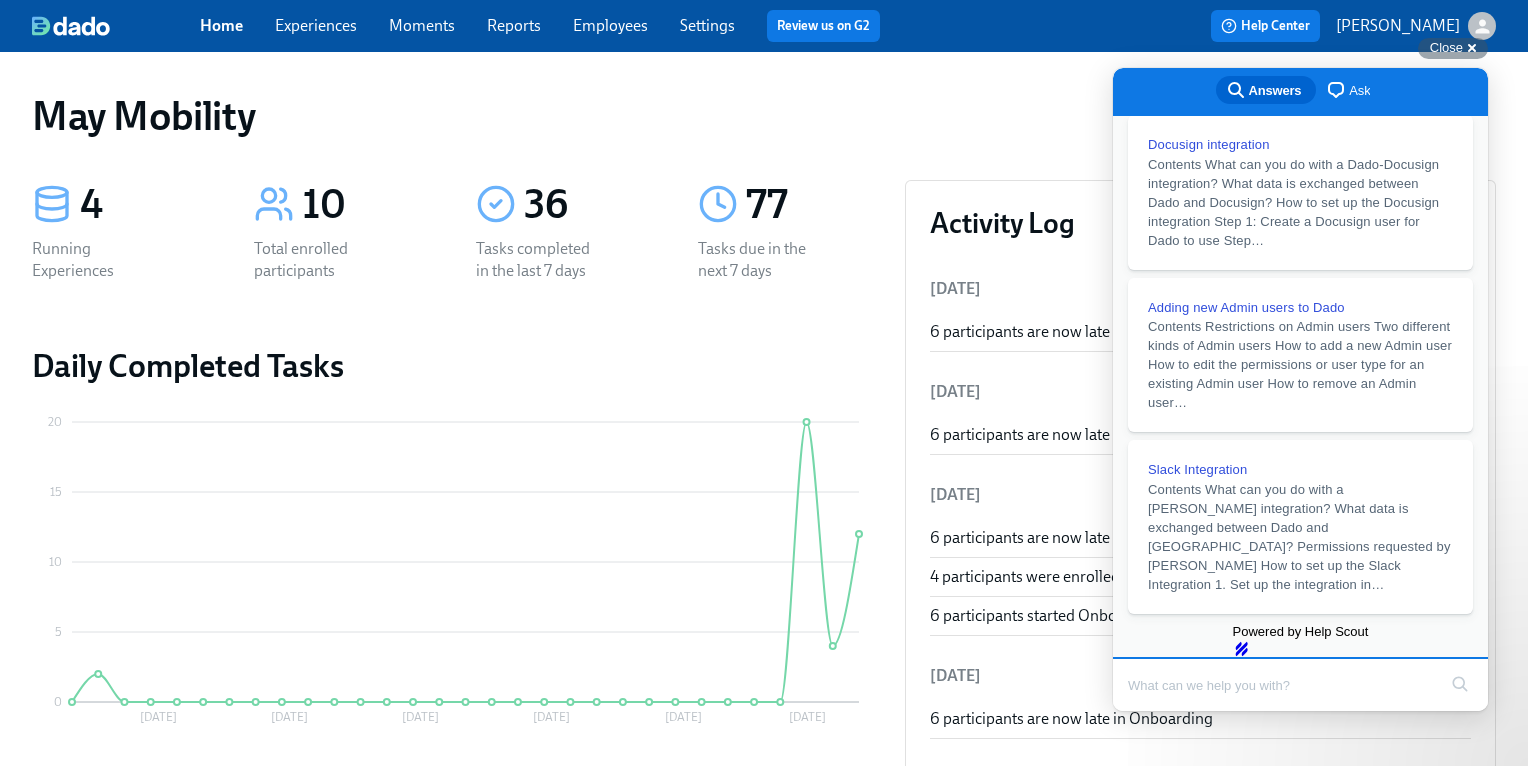 click at bounding box center [1282, 685] 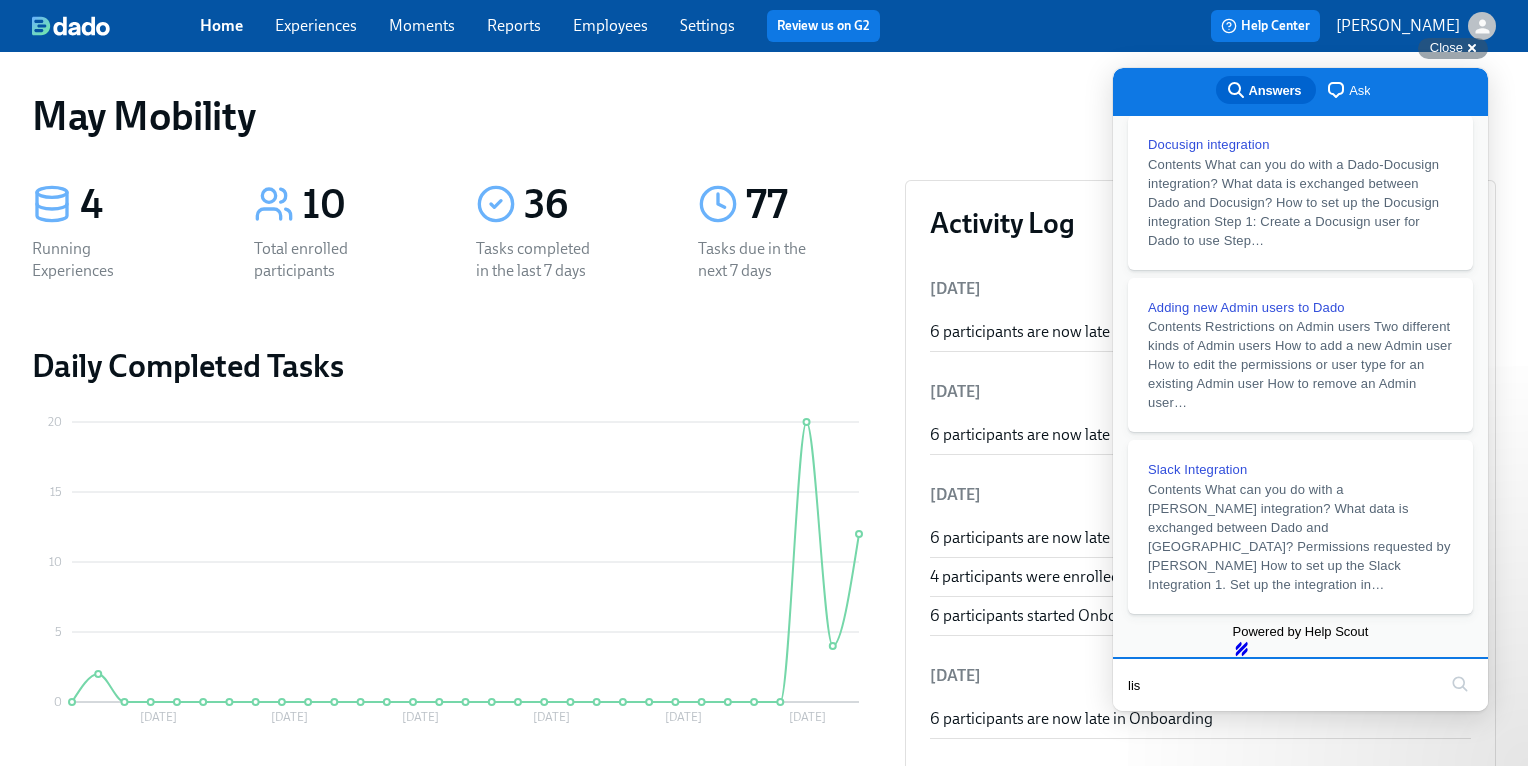 type on "list" 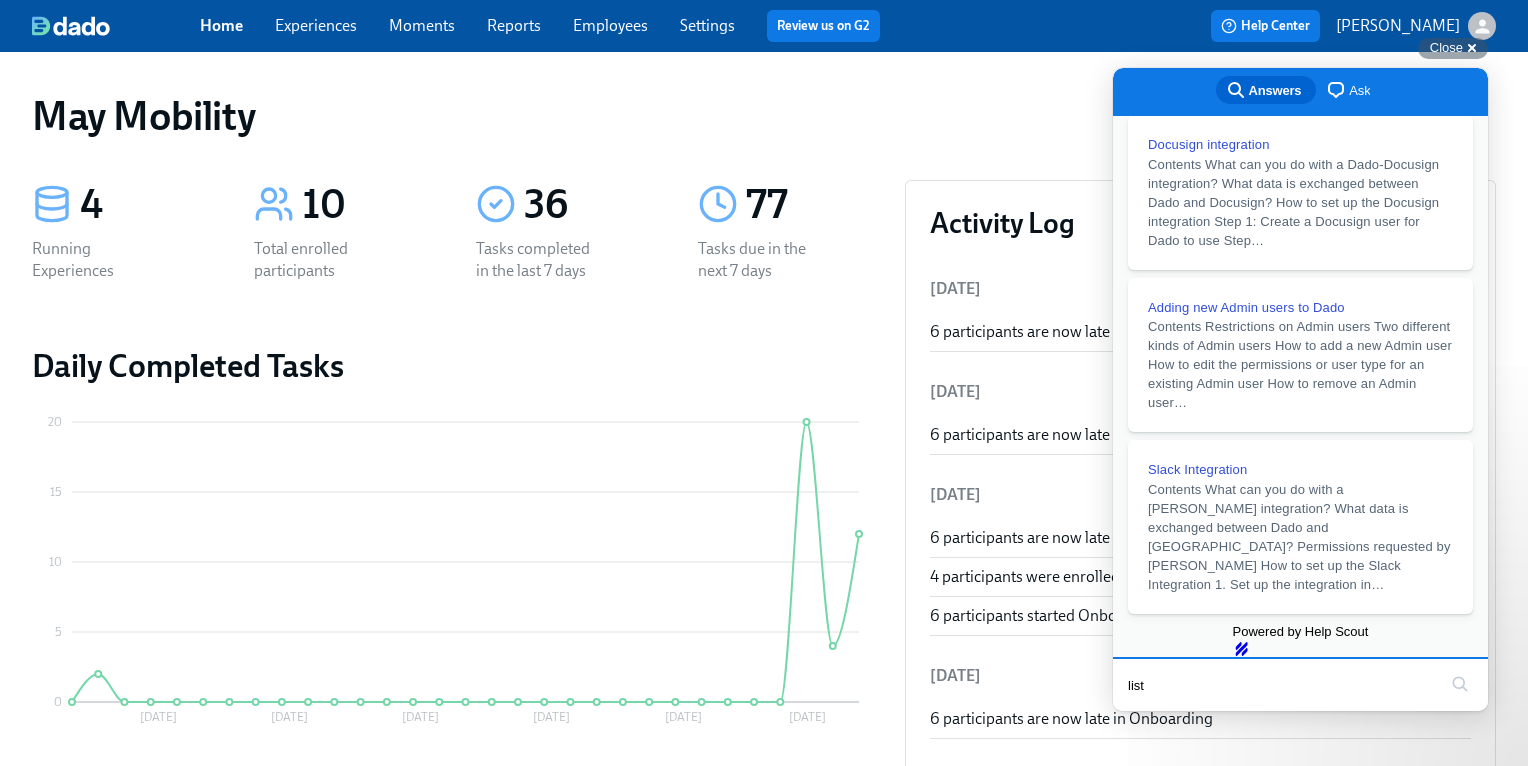 click on "search" at bounding box center (1460, 684) 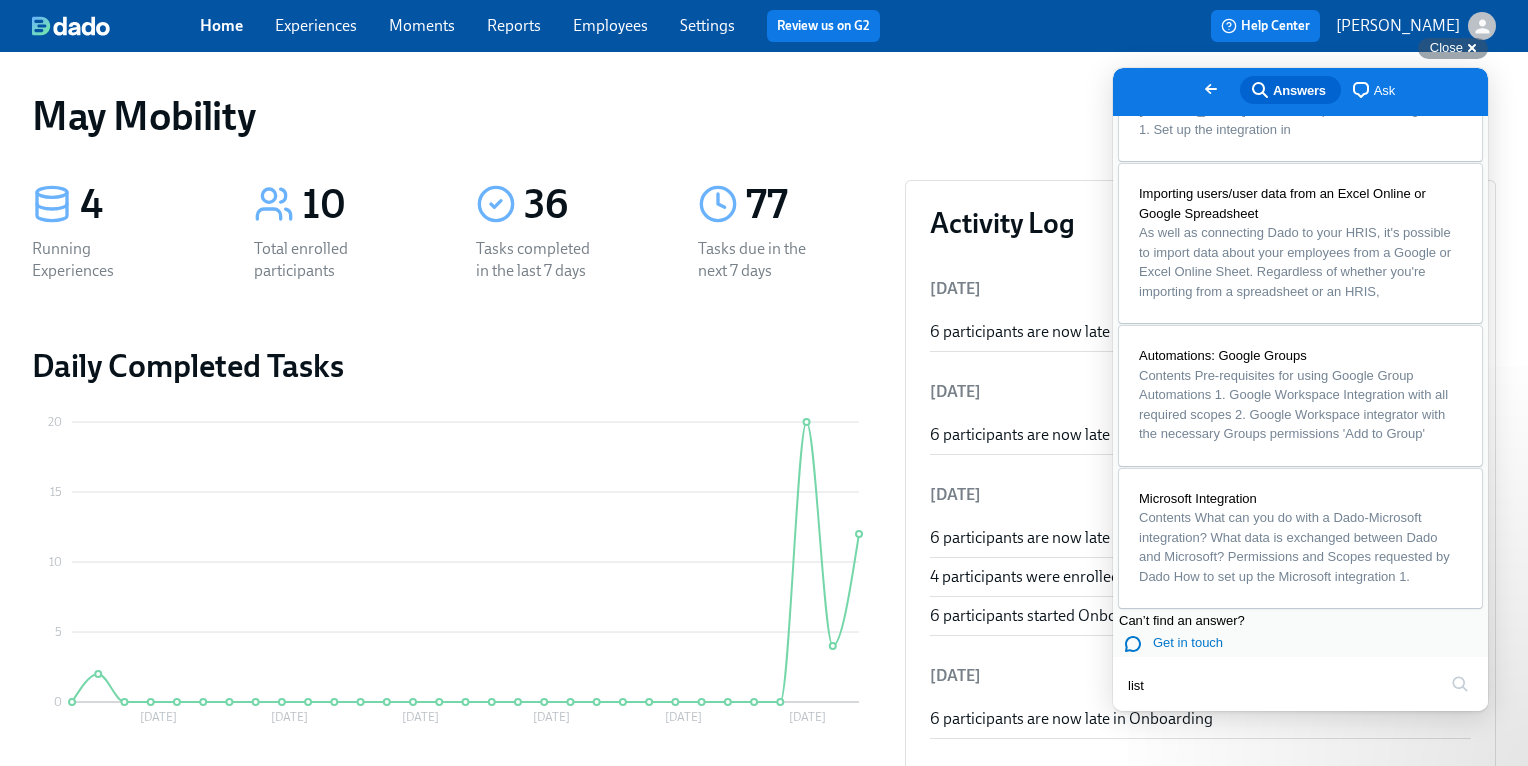scroll, scrollTop: 1297, scrollLeft: 0, axis: vertical 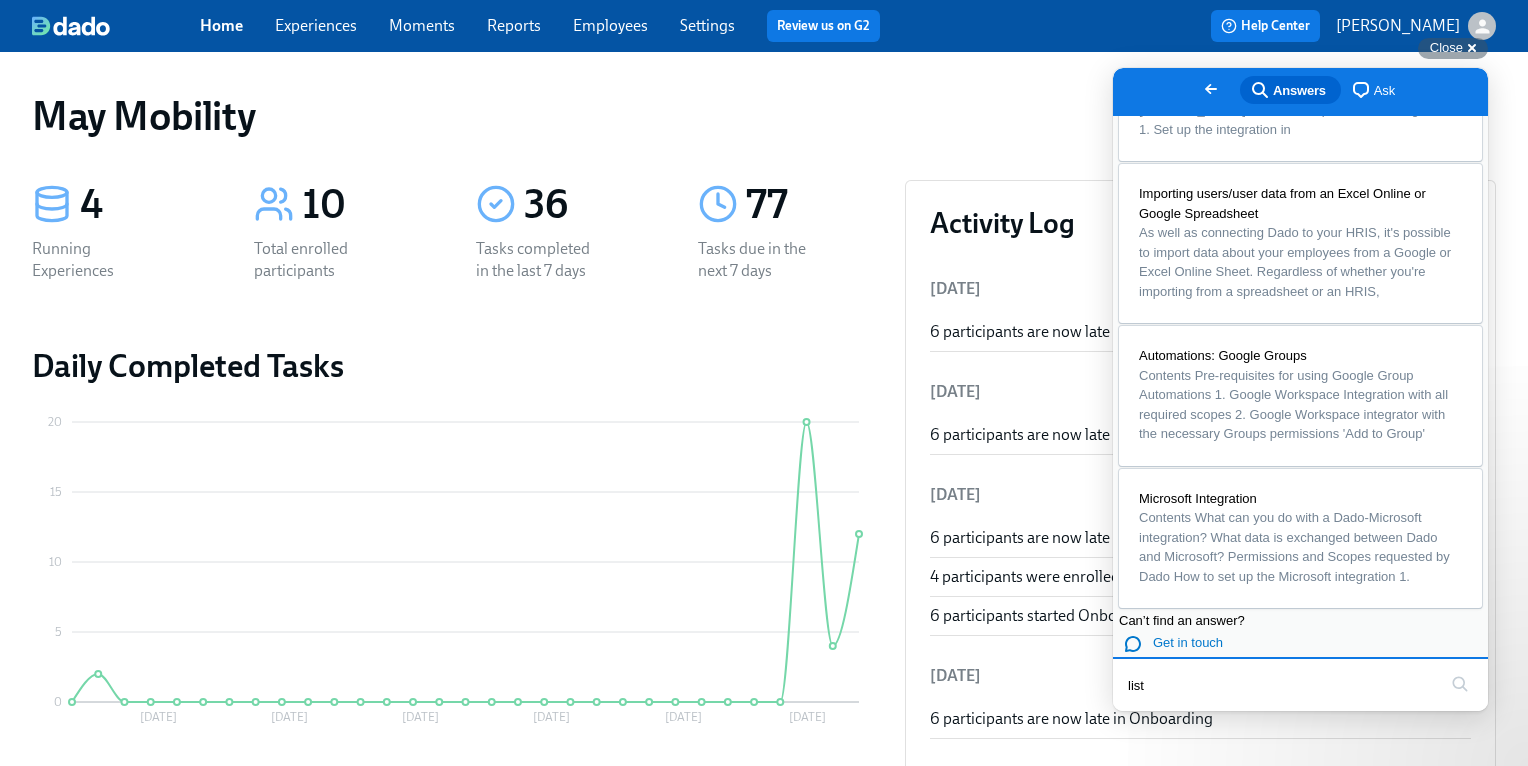 click on "list" at bounding box center (1282, 685) 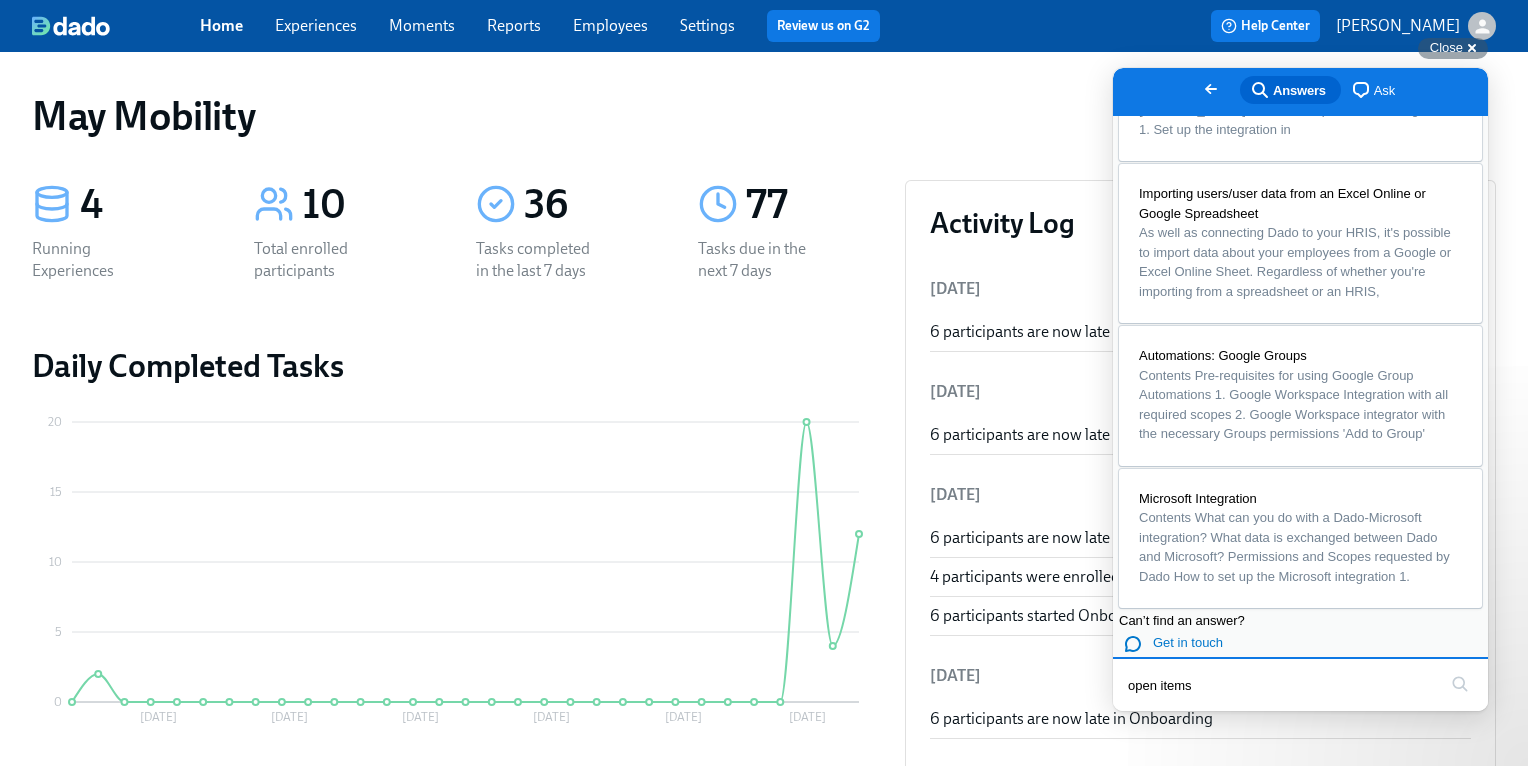 click on "search" at bounding box center [1460, 684] 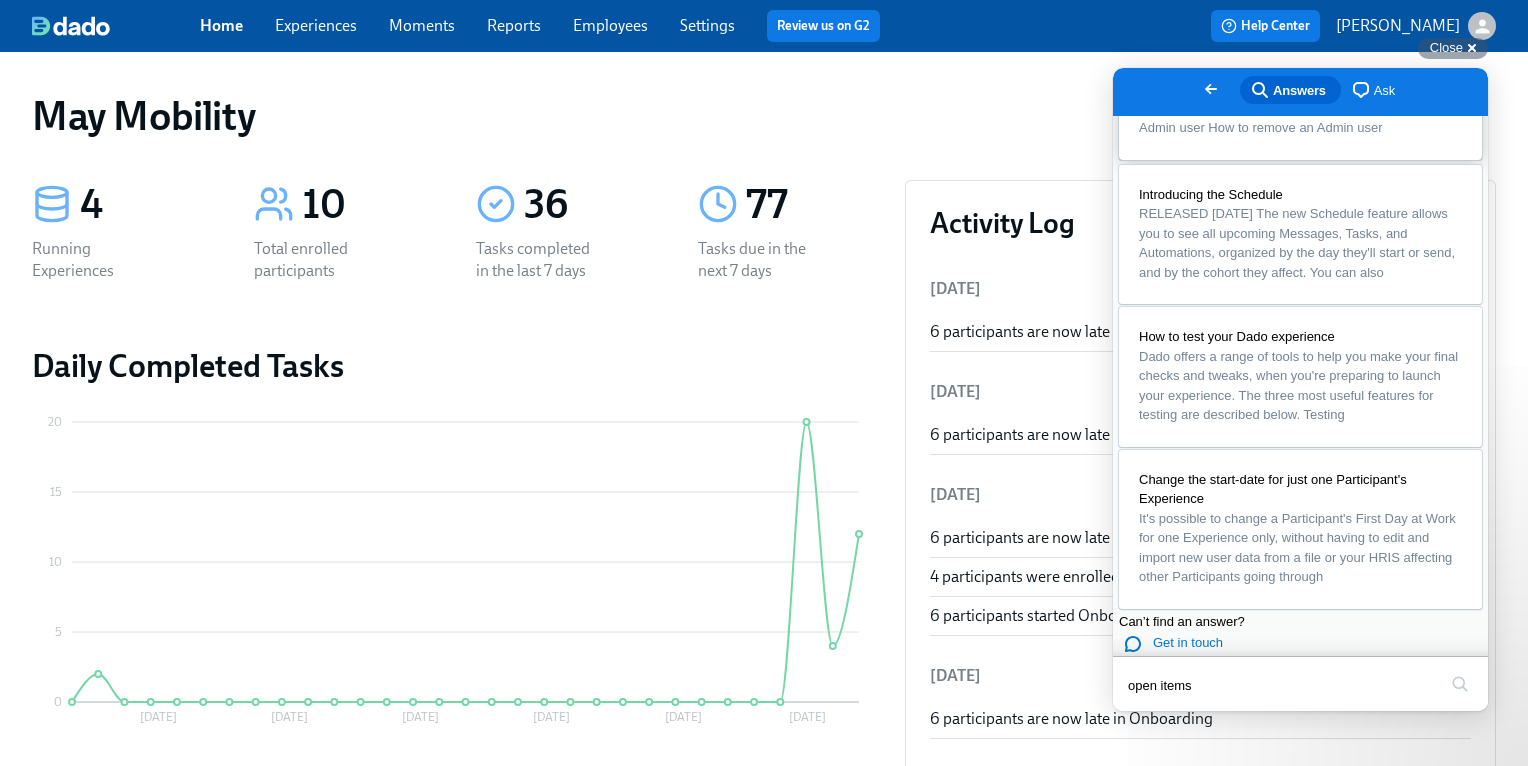 scroll, scrollTop: 1373, scrollLeft: 0, axis: vertical 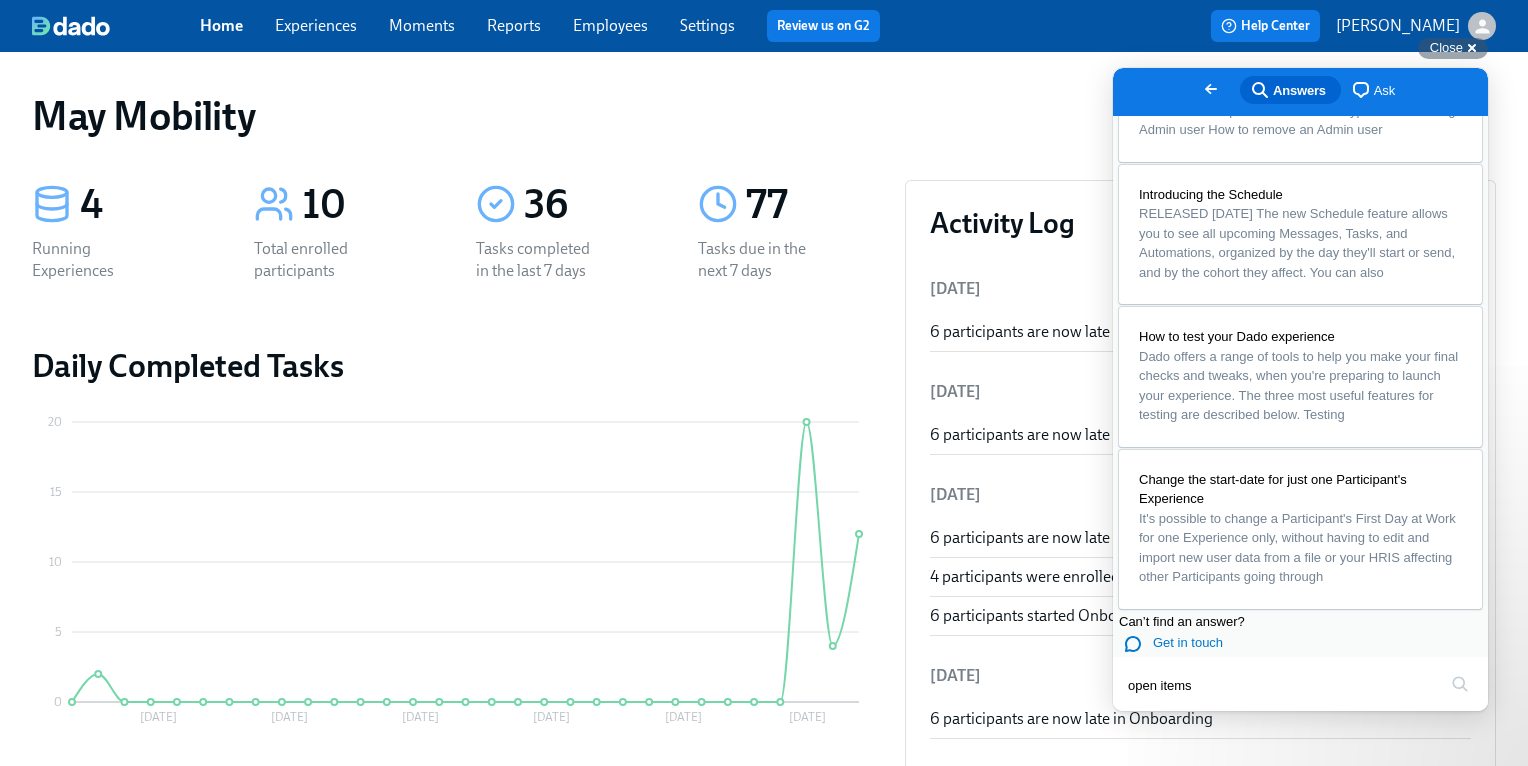 click on "open items" at bounding box center [1282, 685] 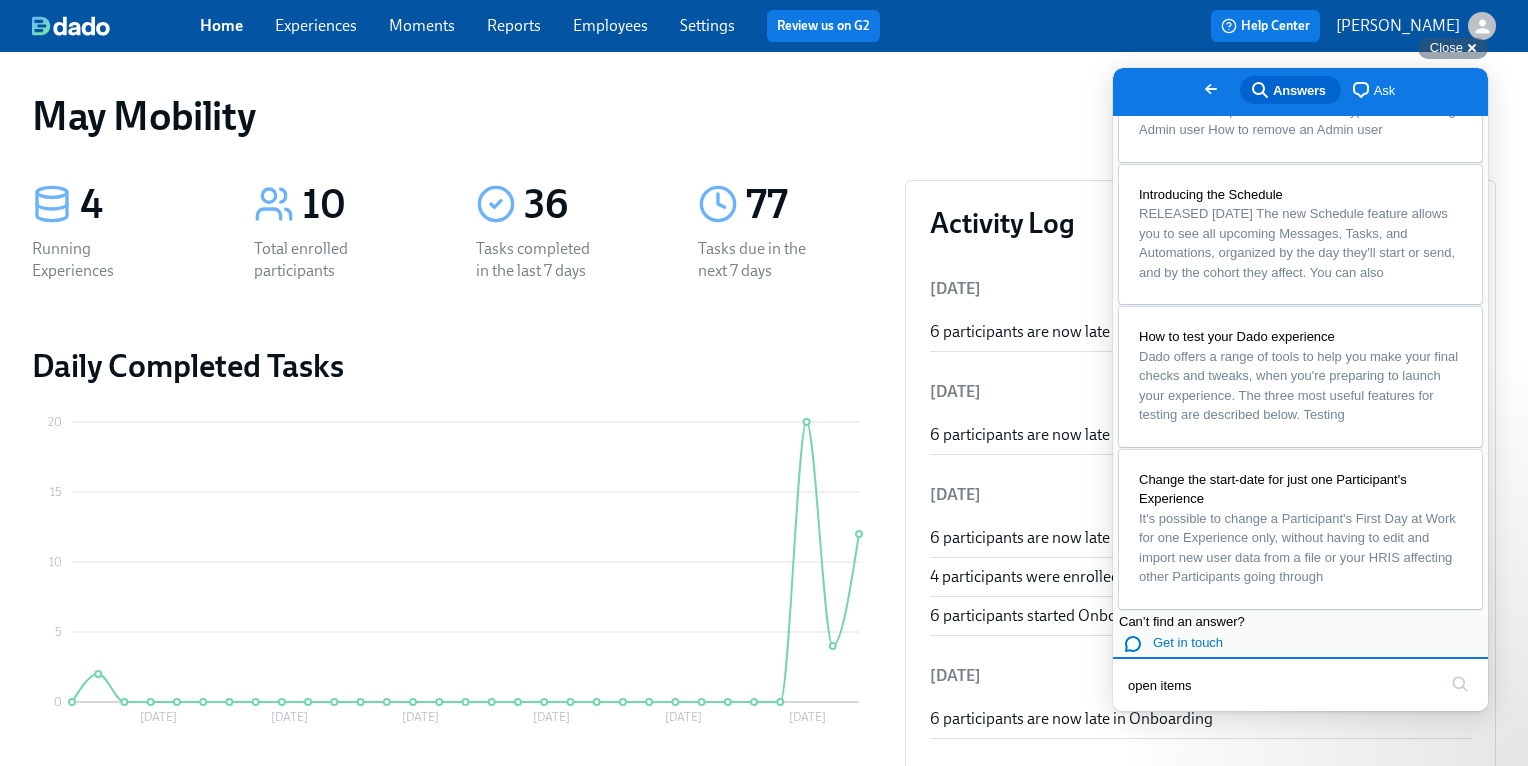 click on "open items" at bounding box center (1282, 685) 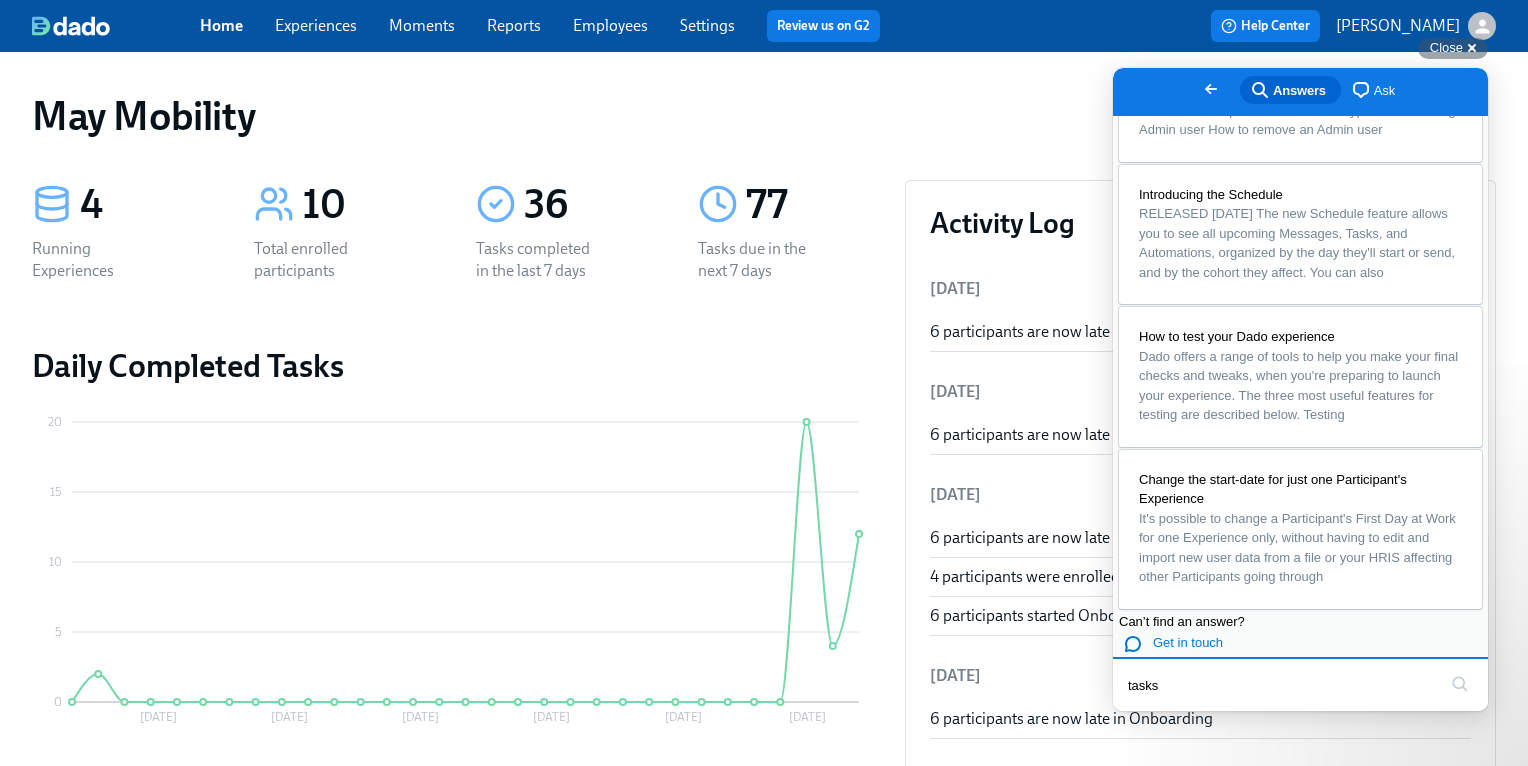 type on "tasks" 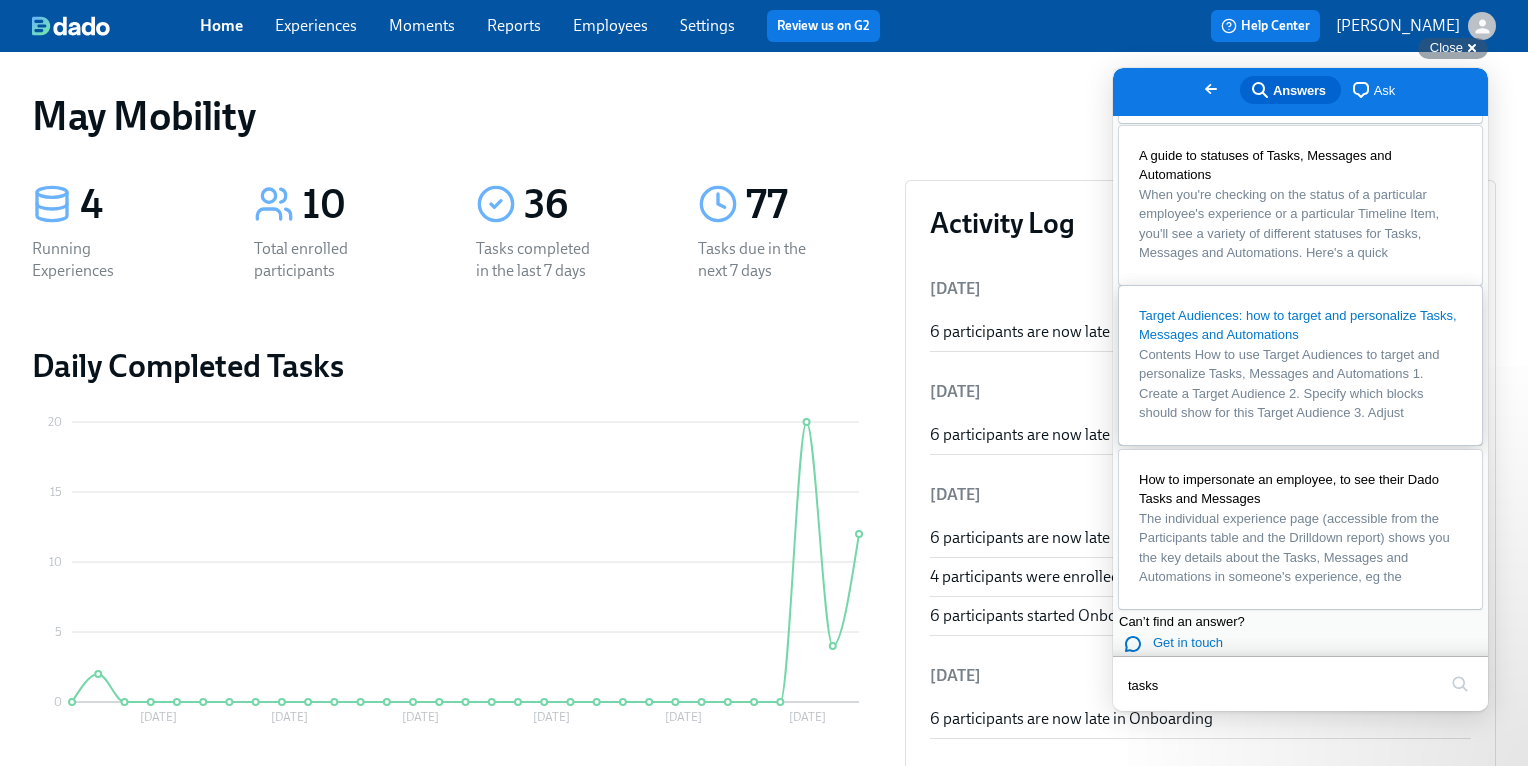 scroll, scrollTop: 1316, scrollLeft: 0, axis: vertical 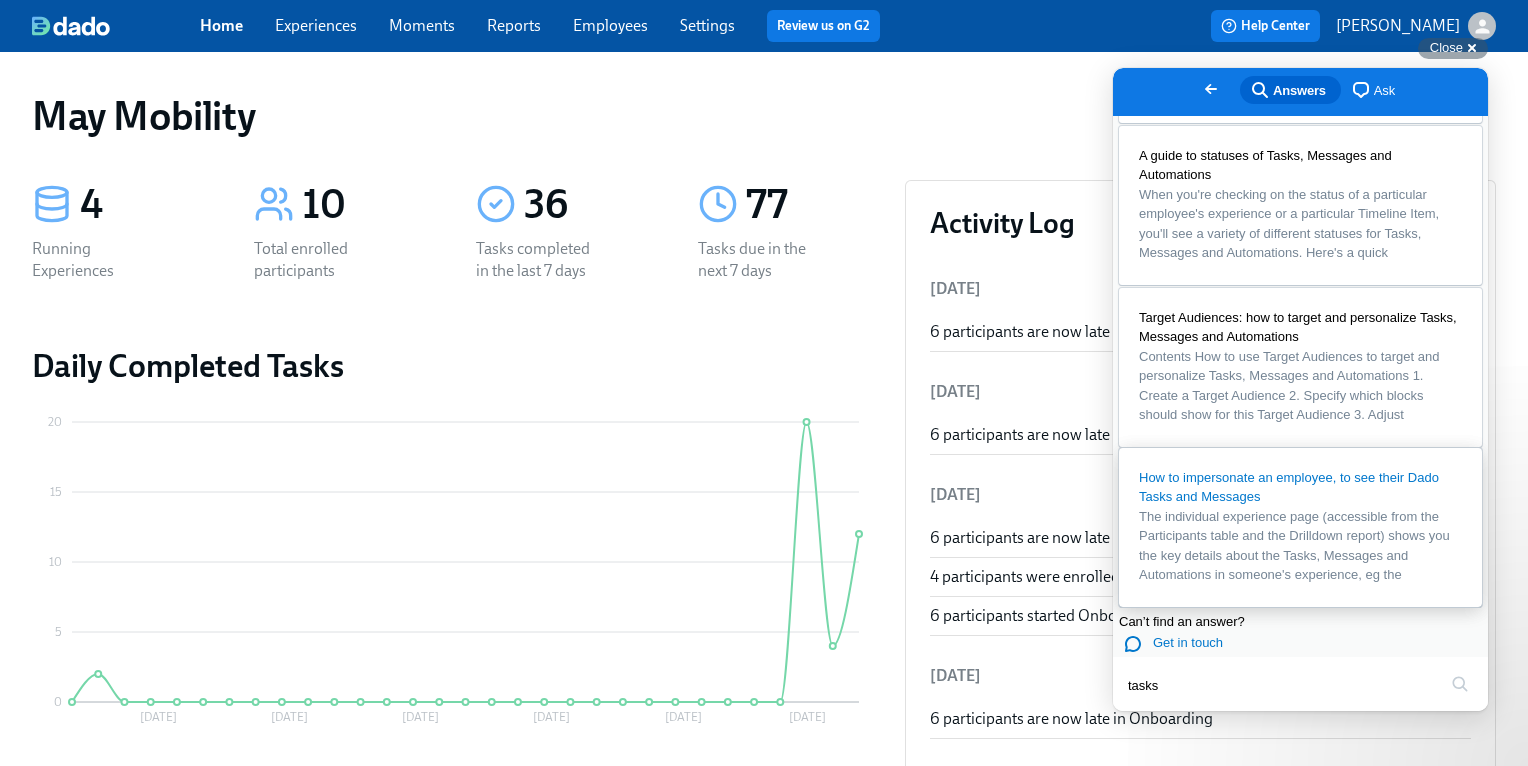click on "The individual experience page (accessible from the Participants table and the Drilldown report) shows you the key details about the Tasks, Messages and Automations in someone's experience, eg the" at bounding box center (1294, 546) 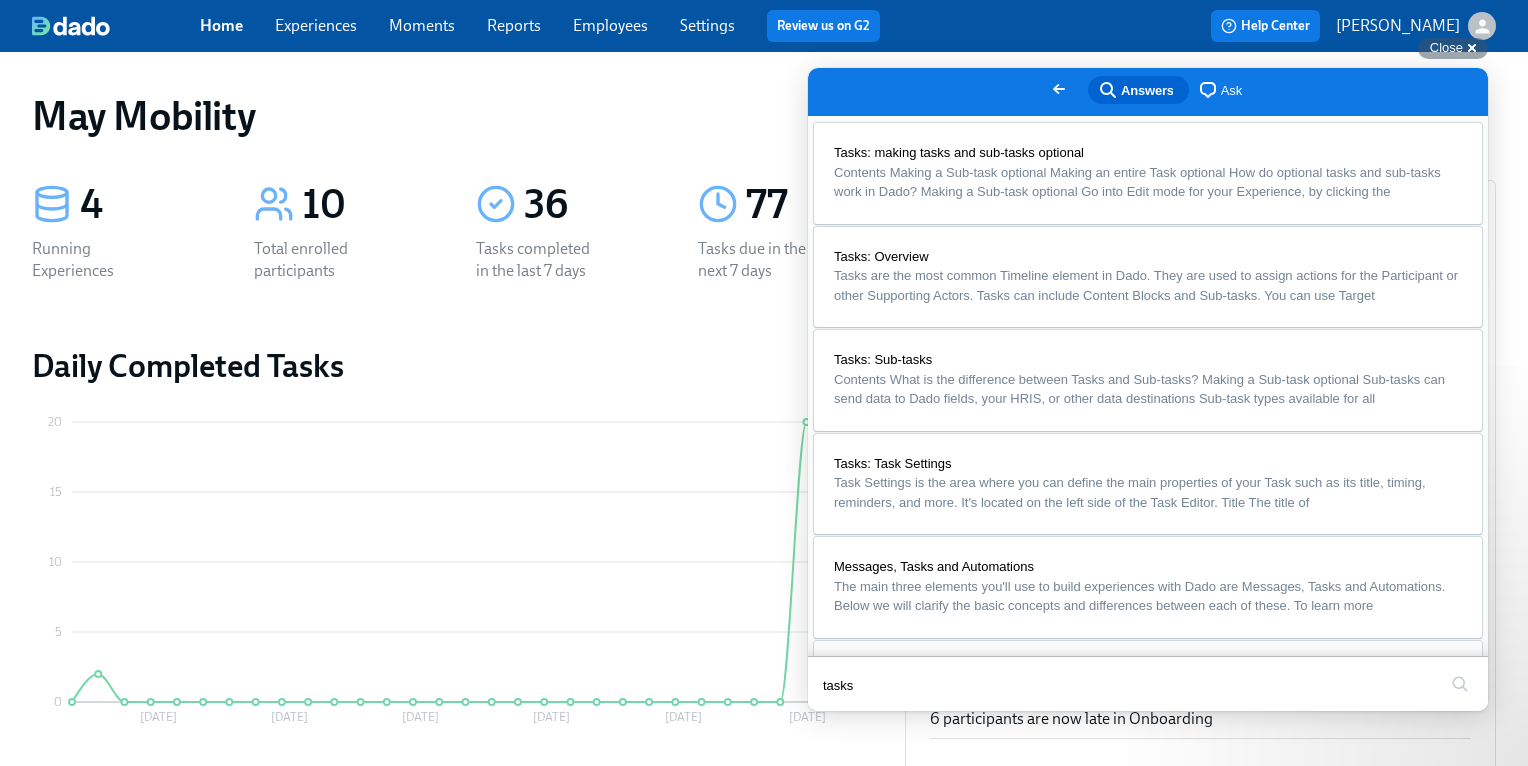 scroll, scrollTop: 0, scrollLeft: 0, axis: both 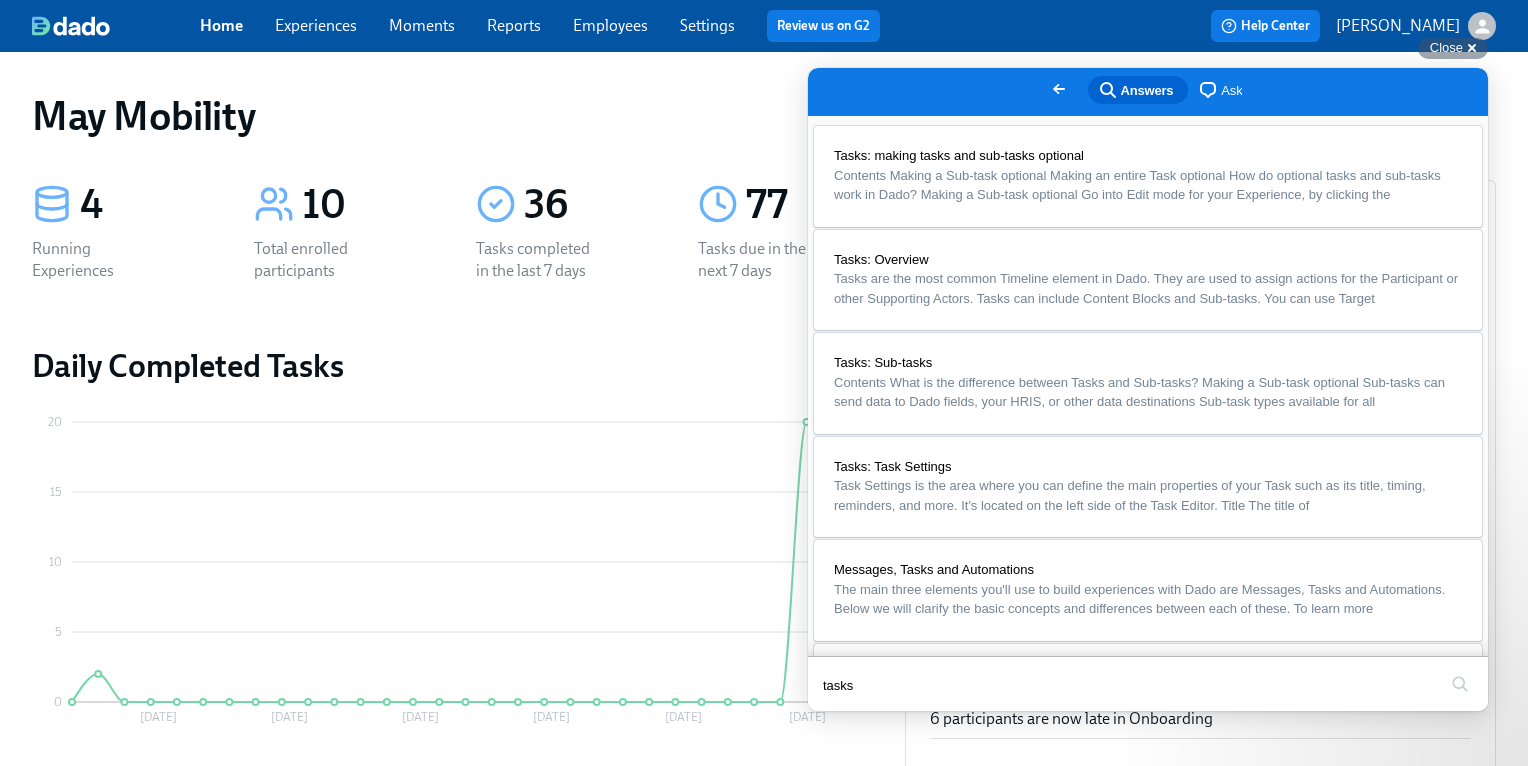 click on "Close" at bounding box center (827, 725) 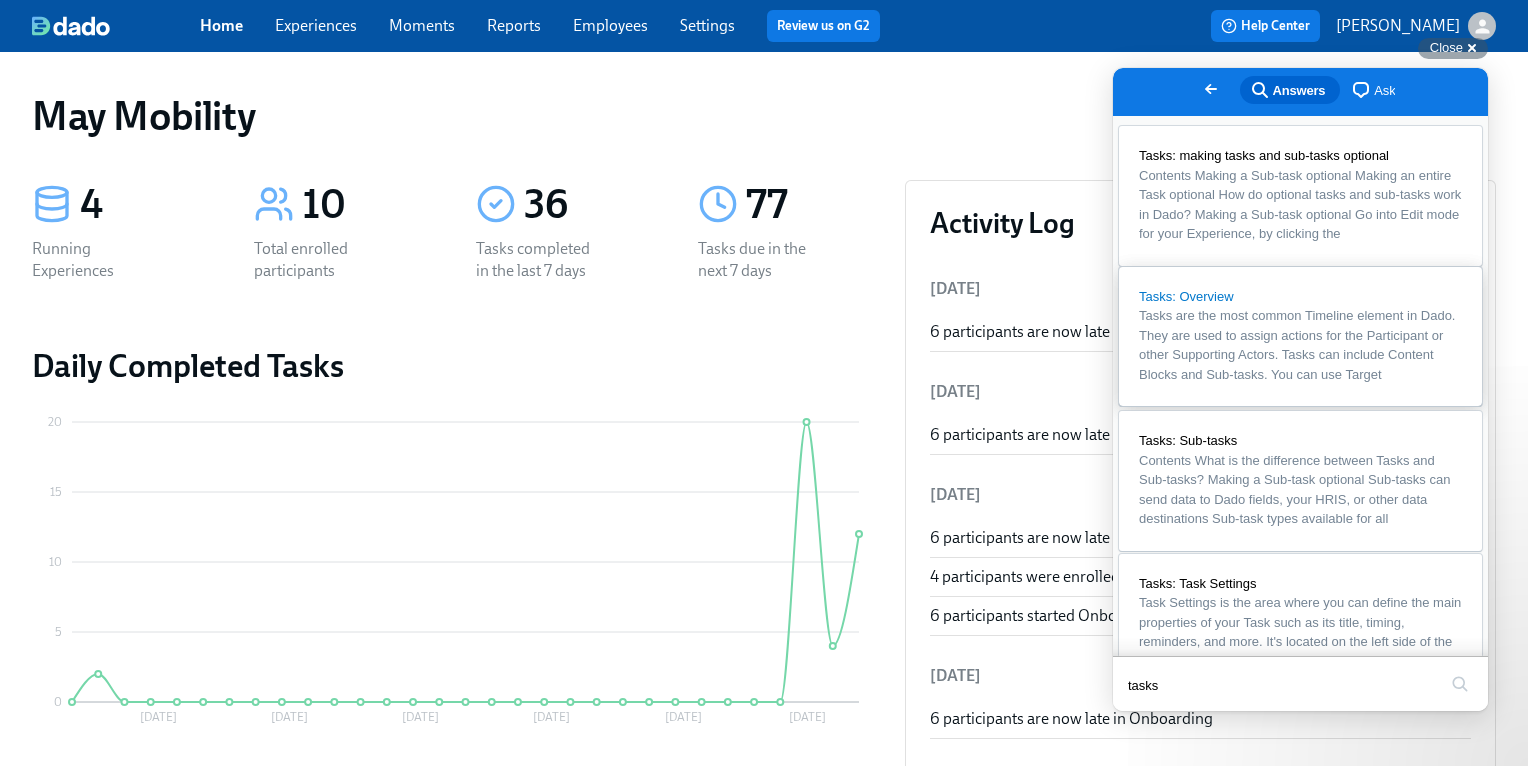 click on "Tasks are the most common Timeline element in Dado. They are used to assign actions for the Participant or other Supporting Actors. Tasks can include Content Blocks and Sub-tasks. You can use Target" at bounding box center (1297, 345) 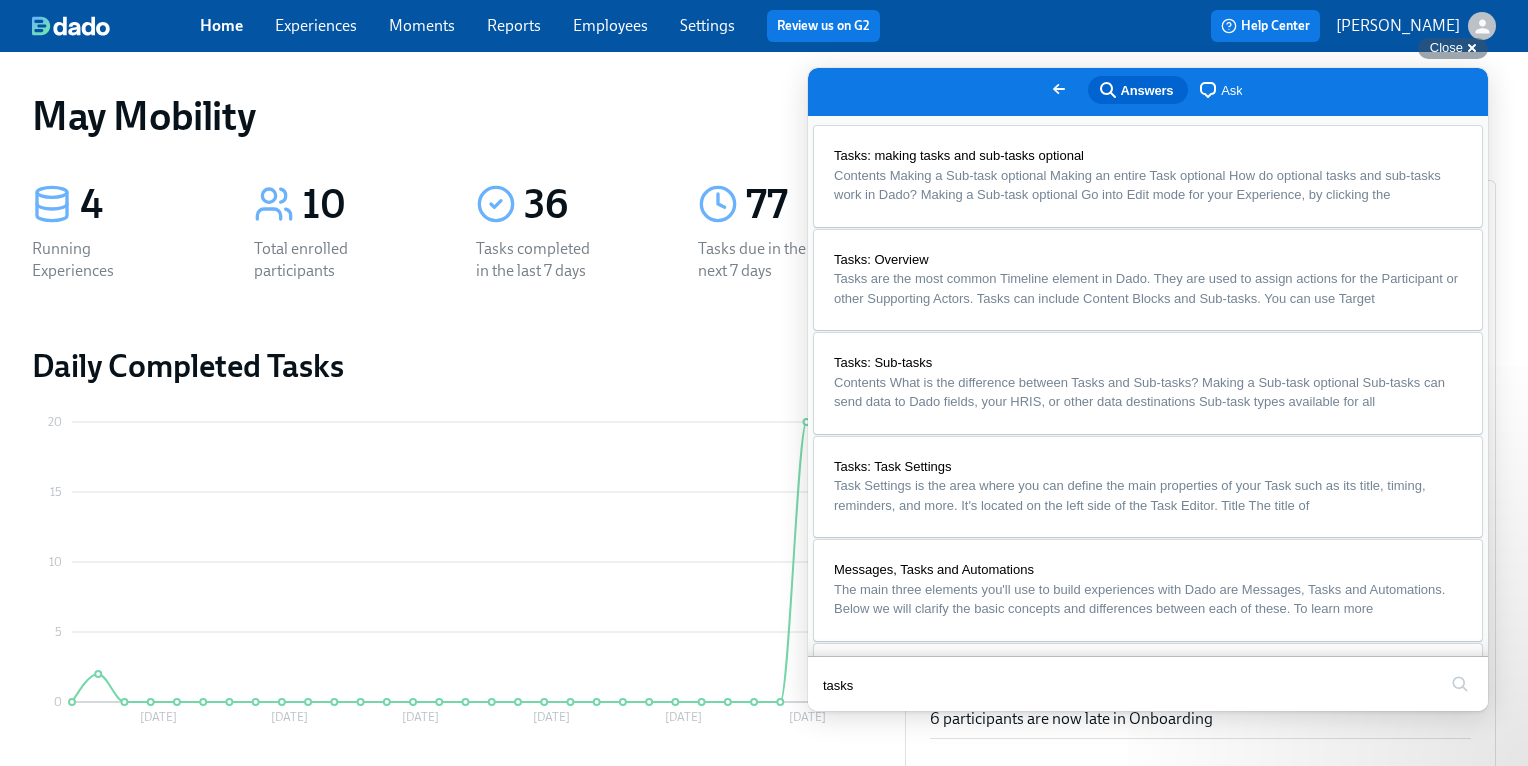 scroll, scrollTop: 0, scrollLeft: 0, axis: both 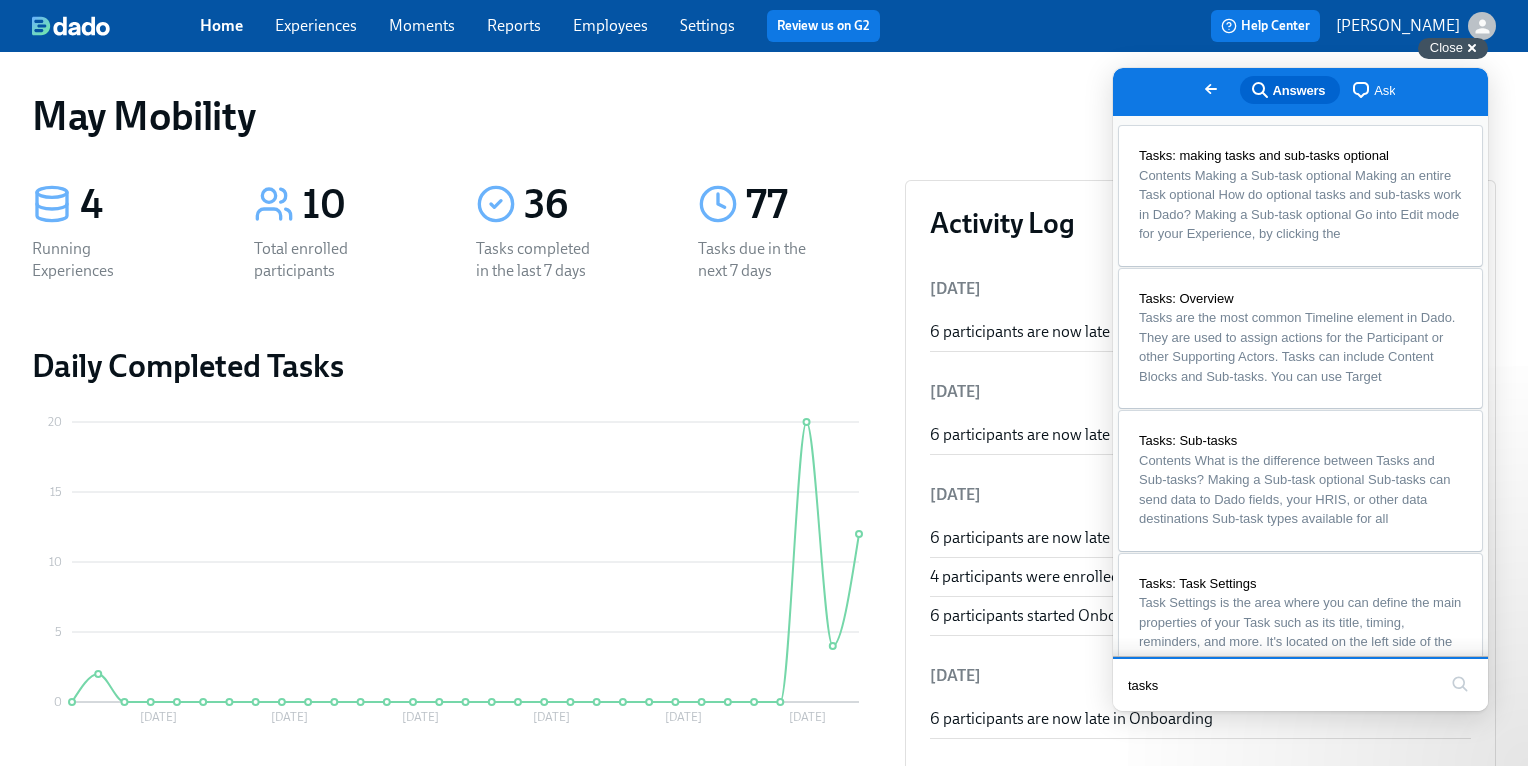 click on "Close cross-small" at bounding box center (1453, 48) 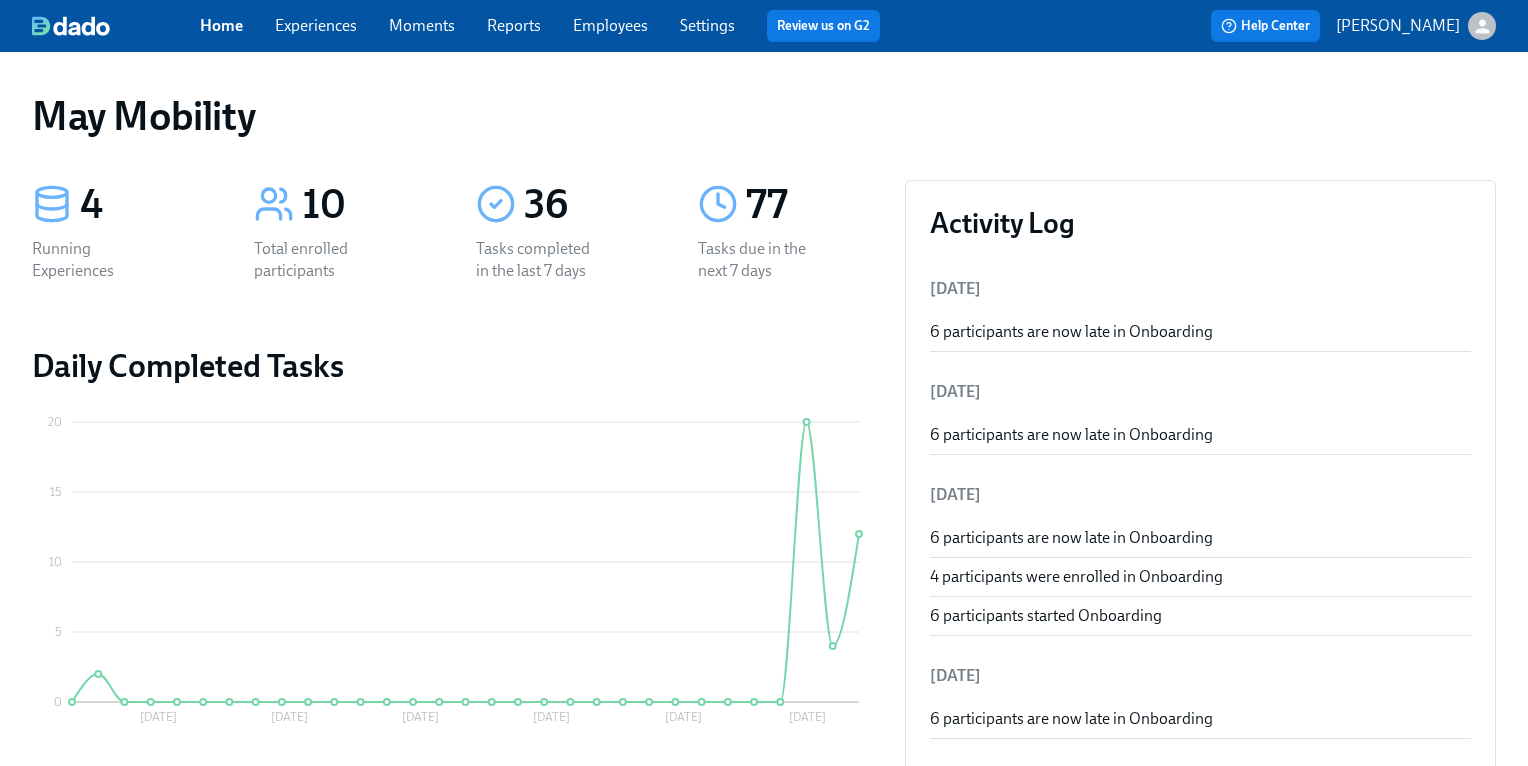 scroll, scrollTop: 102, scrollLeft: 0, axis: vertical 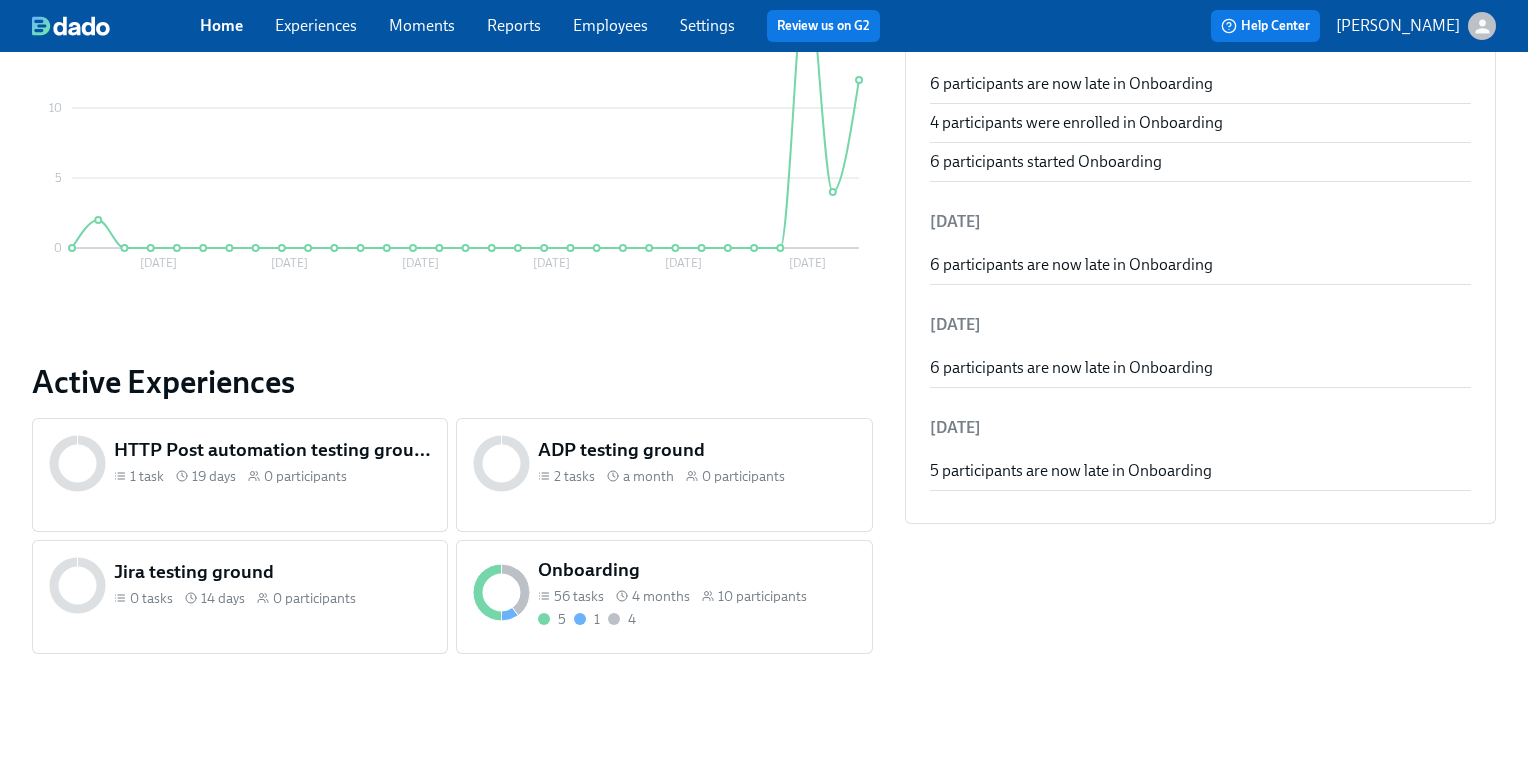 click on "5 1 4" at bounding box center [696, 619] 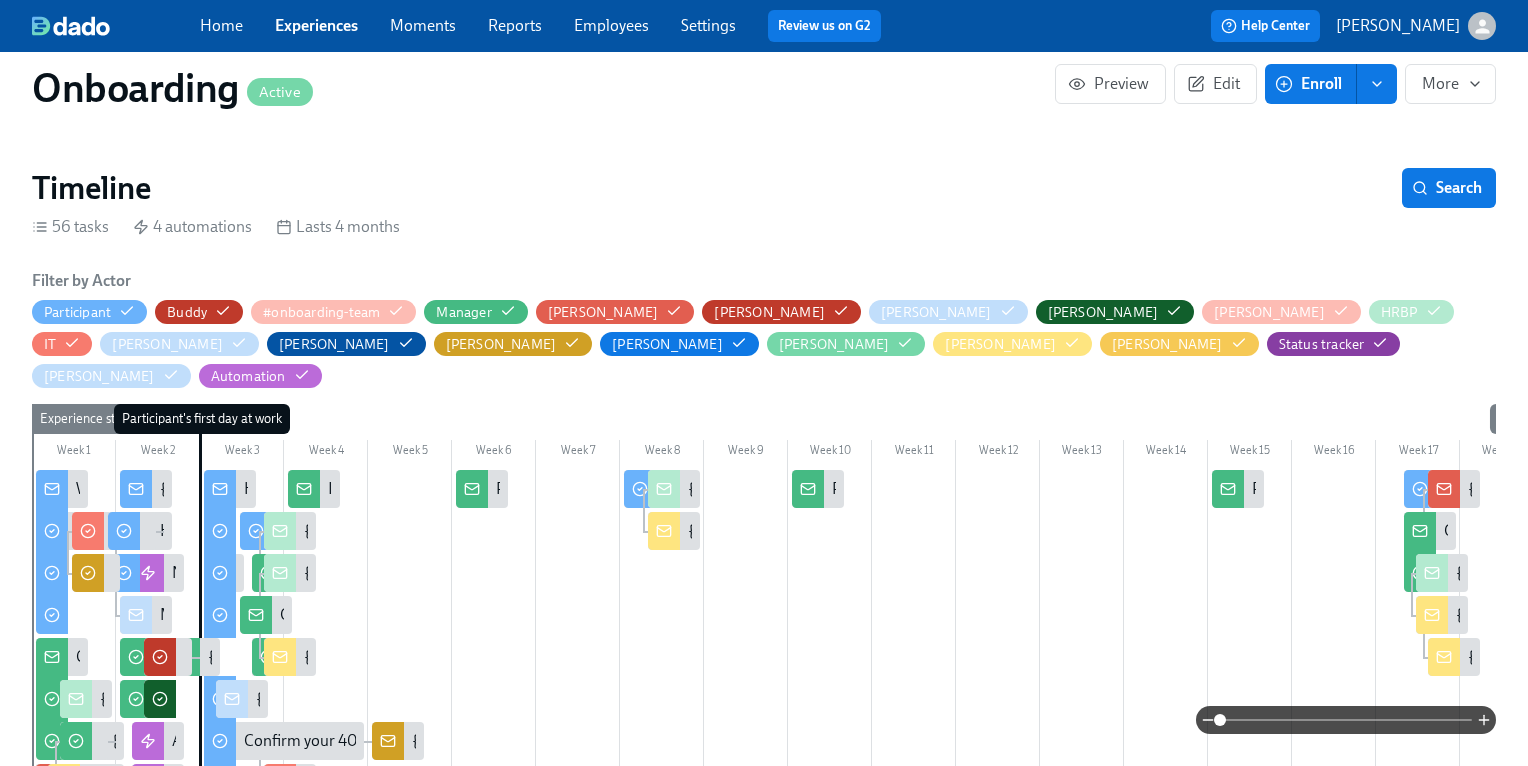 scroll, scrollTop: 0, scrollLeft: 0, axis: both 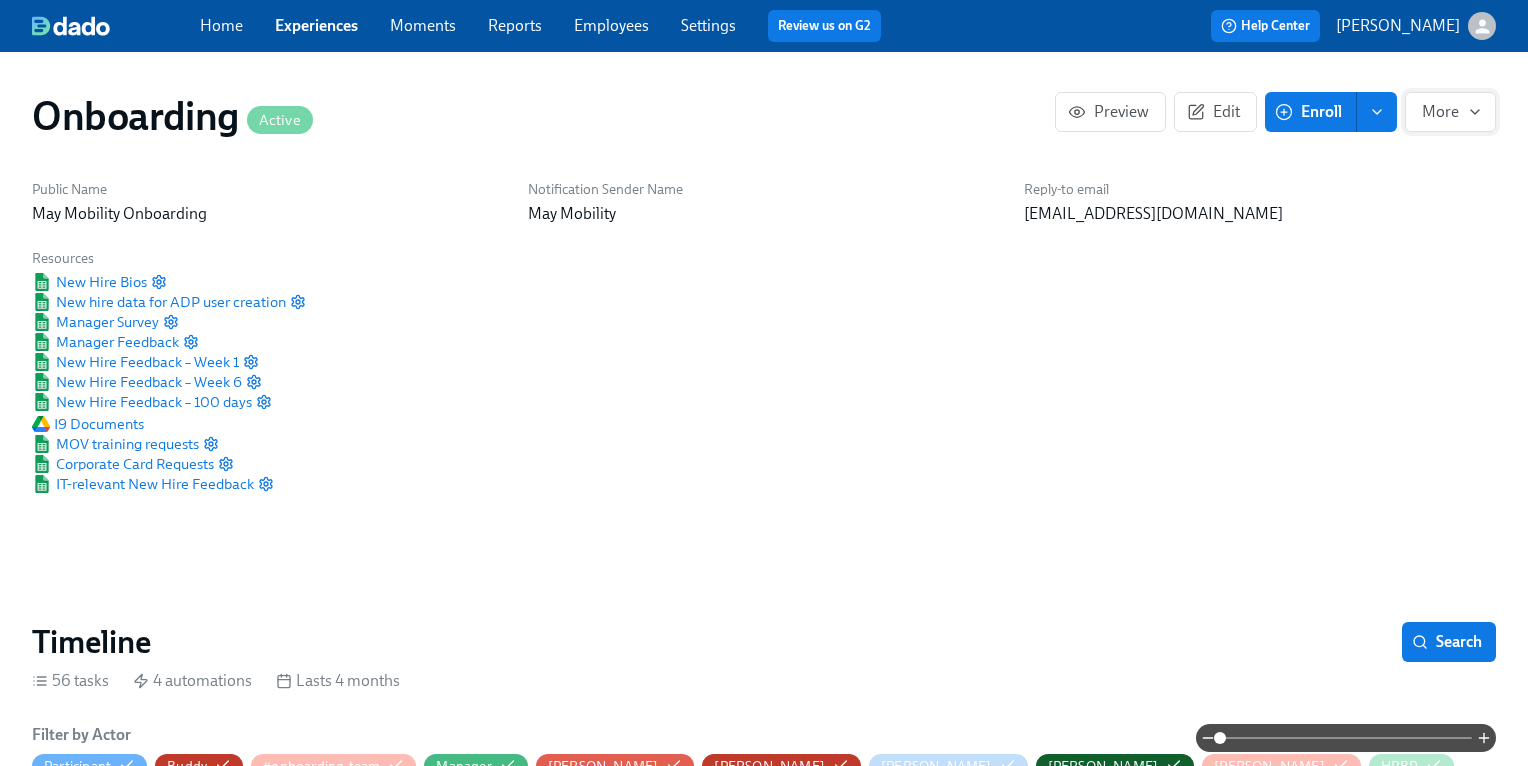 click 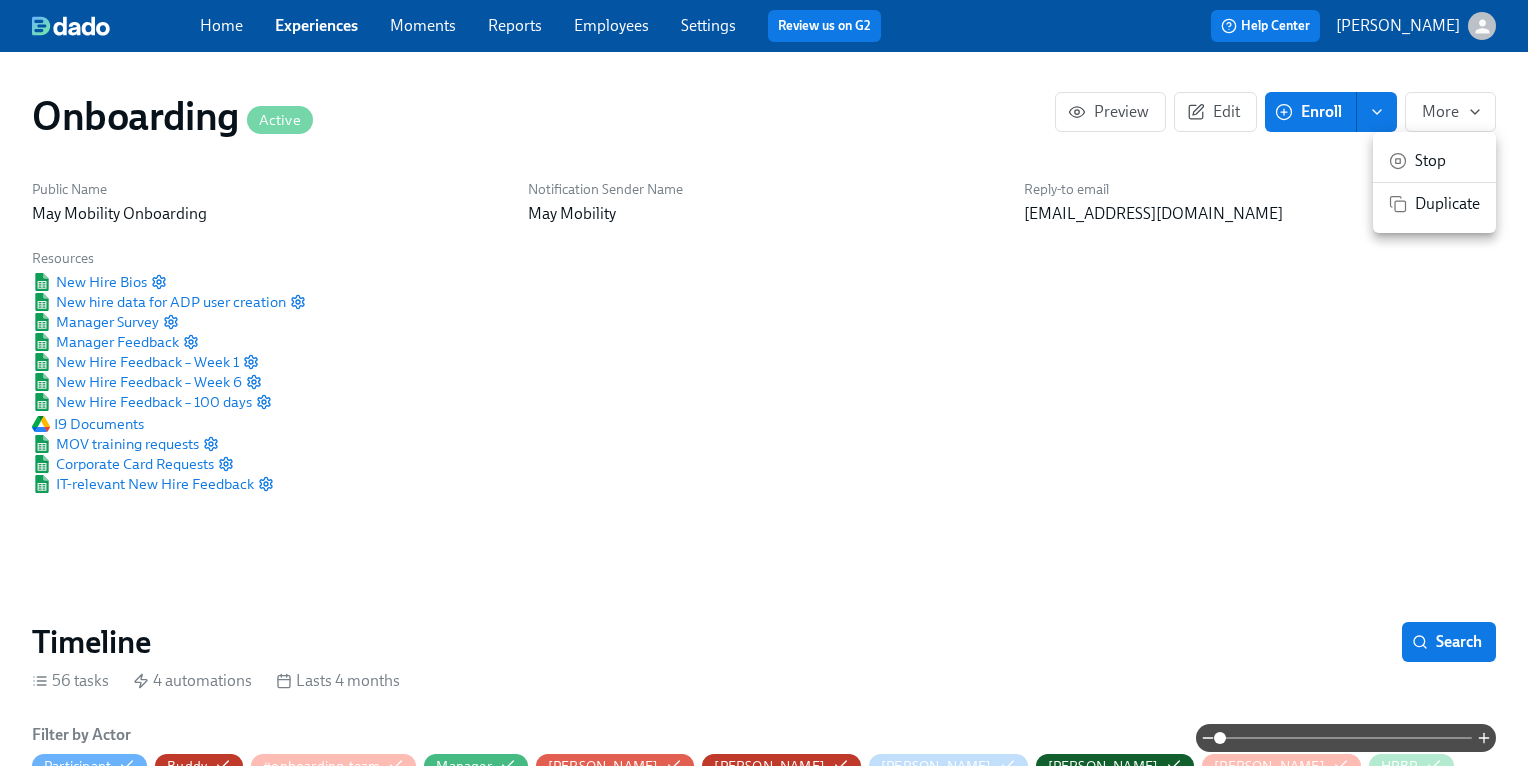 click at bounding box center (764, 383) 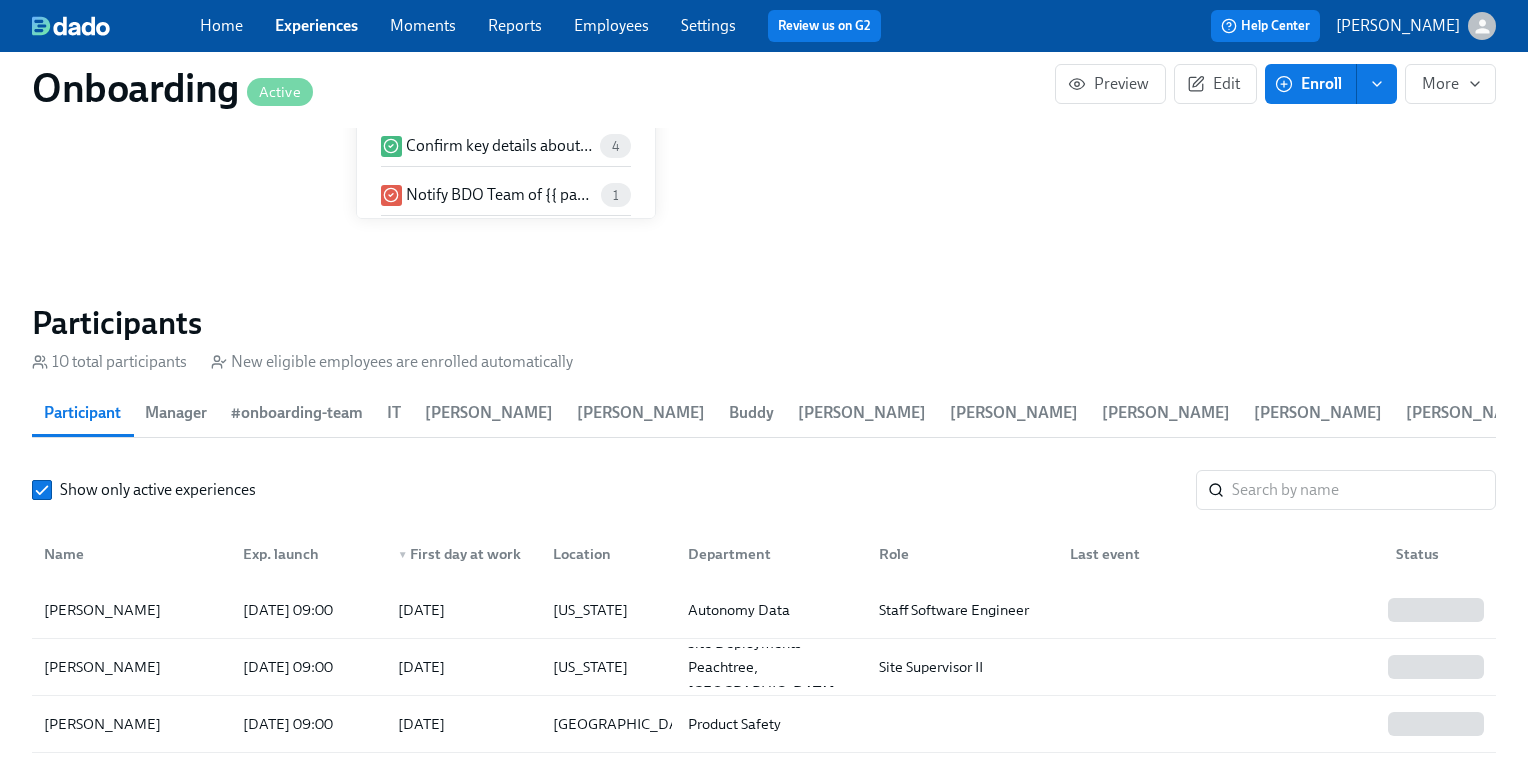 scroll, scrollTop: 2233, scrollLeft: 0, axis: vertical 